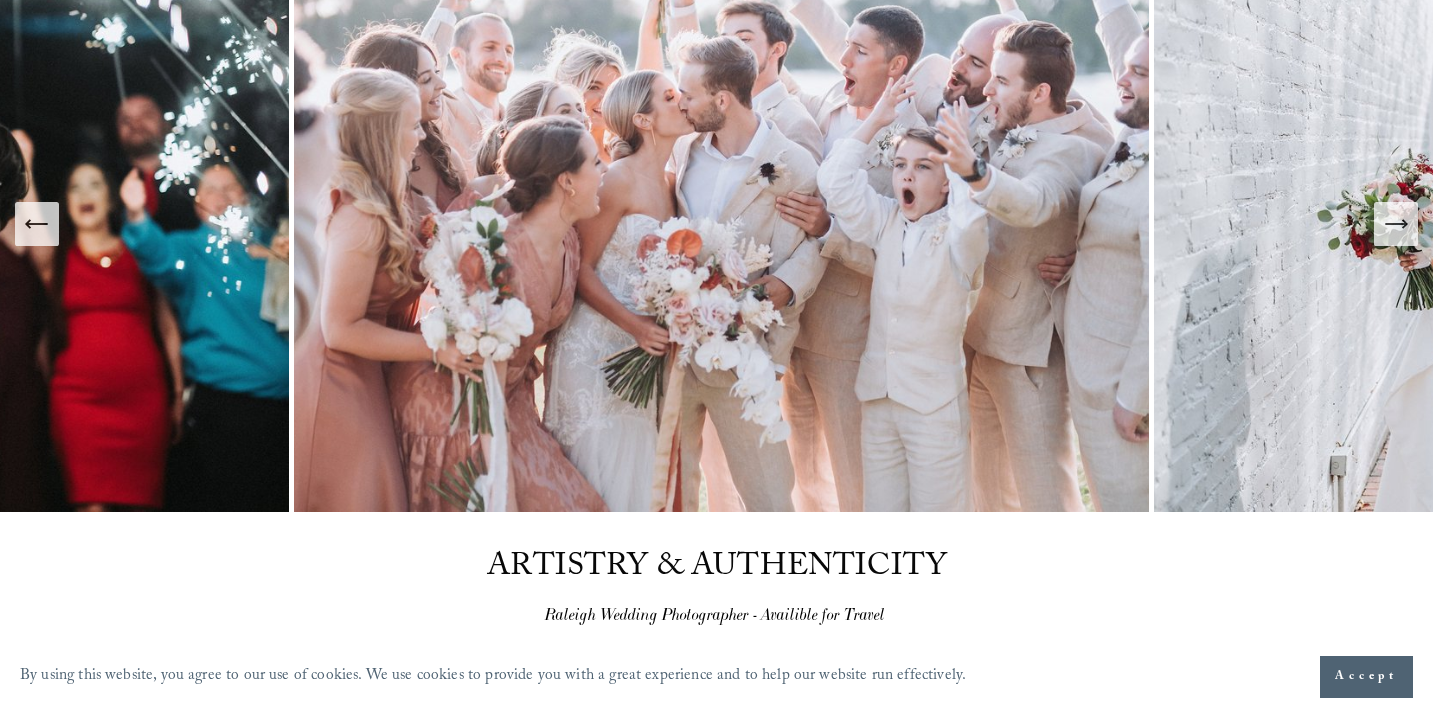 scroll, scrollTop: 0, scrollLeft: 0, axis: both 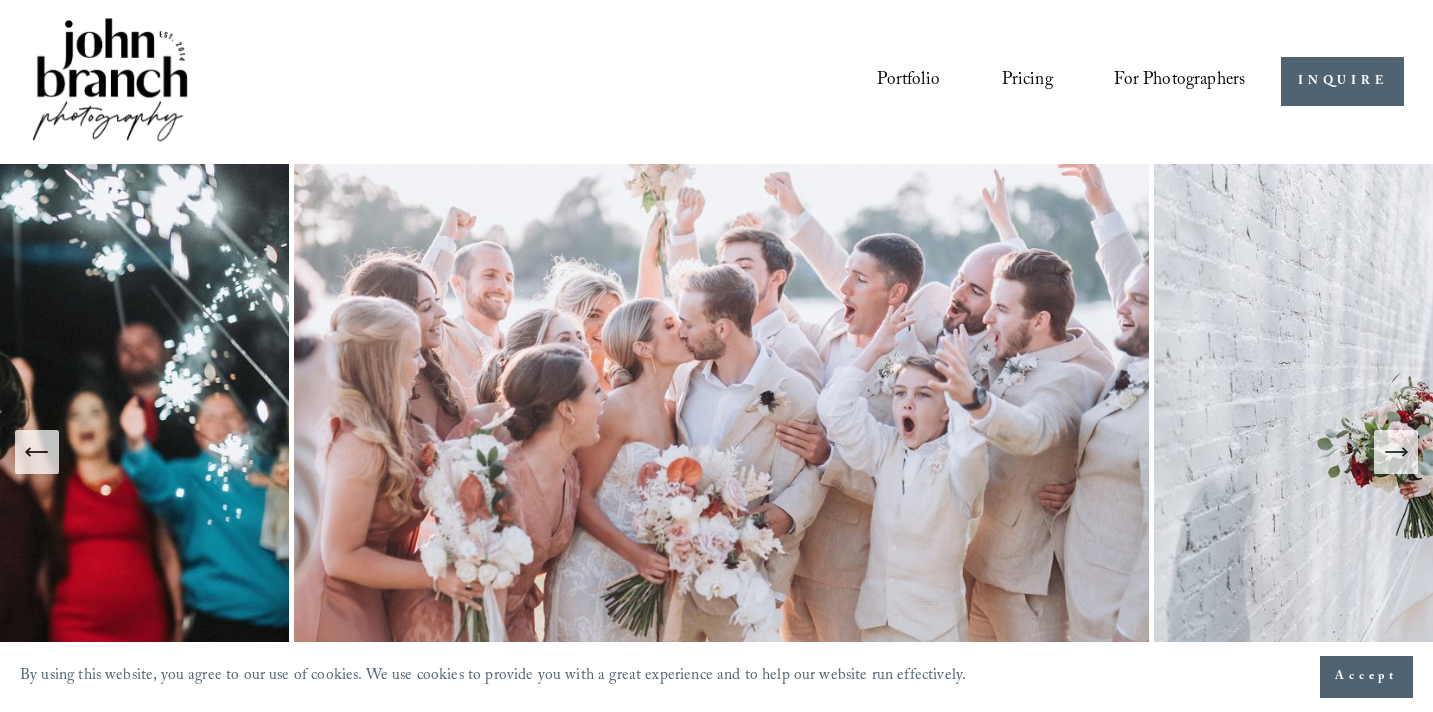 click on "Portfolio" at bounding box center [908, 82] 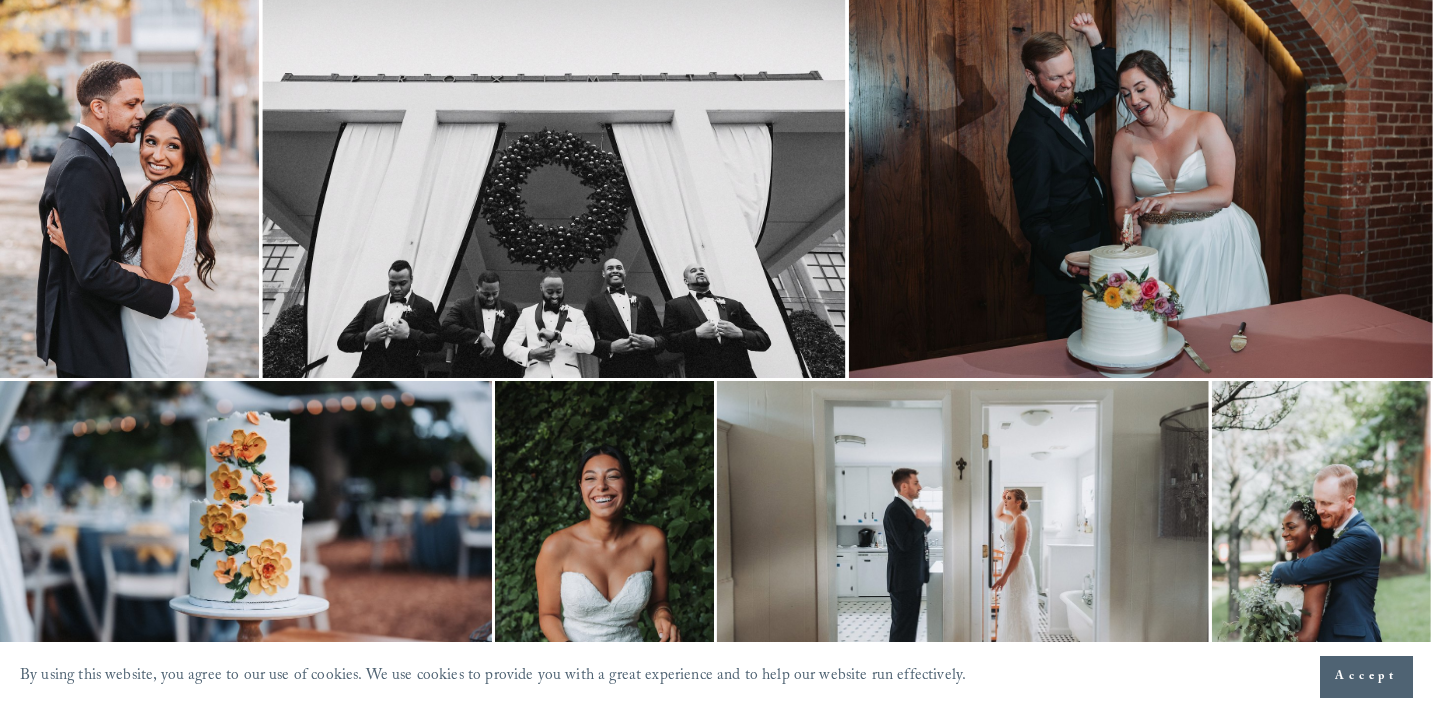 scroll, scrollTop: 185, scrollLeft: 0, axis: vertical 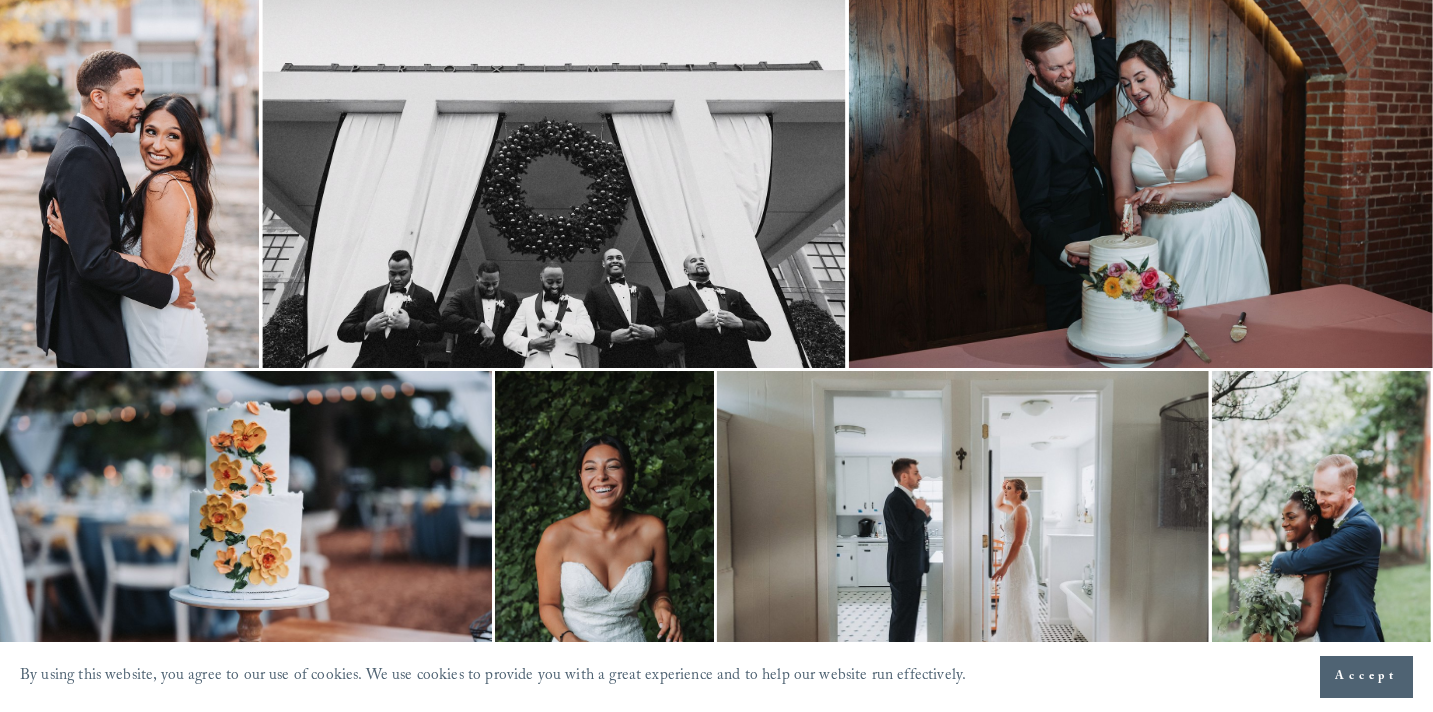 click at bounding box center [129, 173] 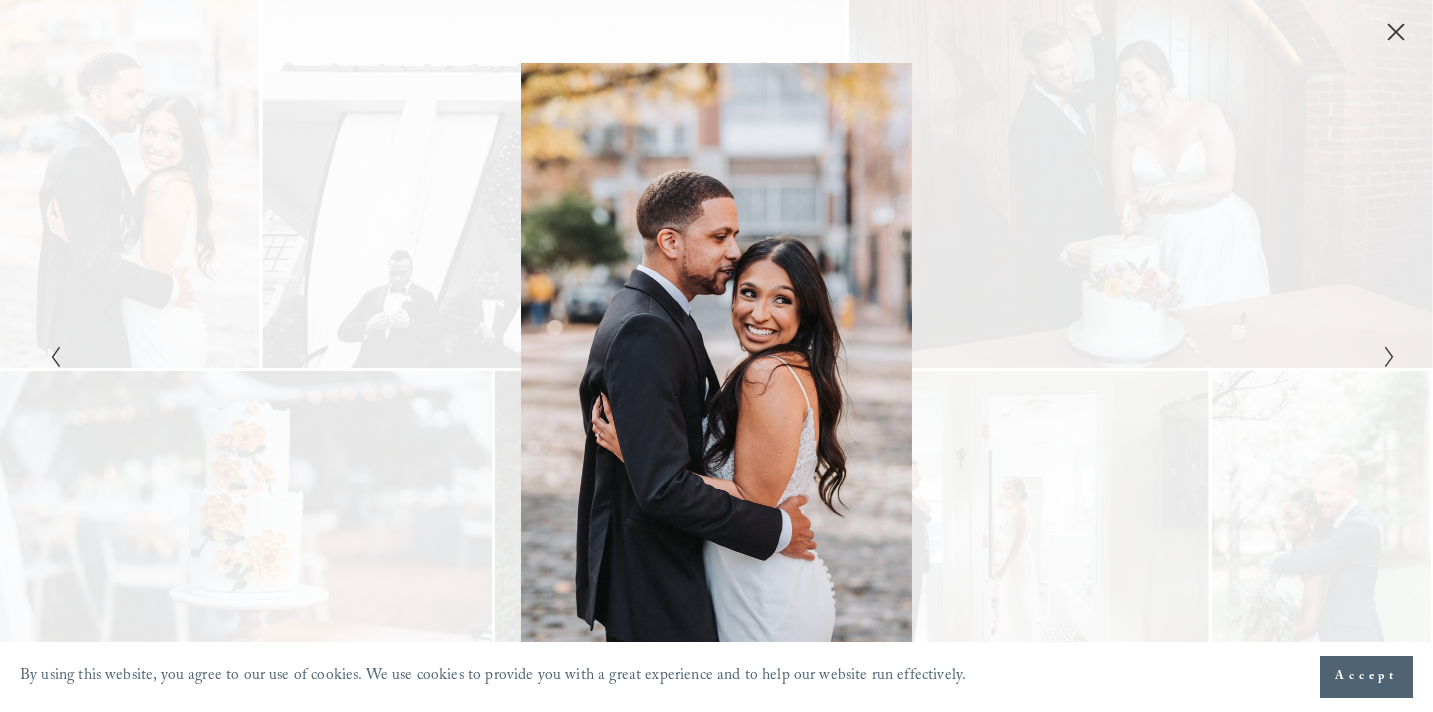 click on "Accept" at bounding box center [1366, 677] 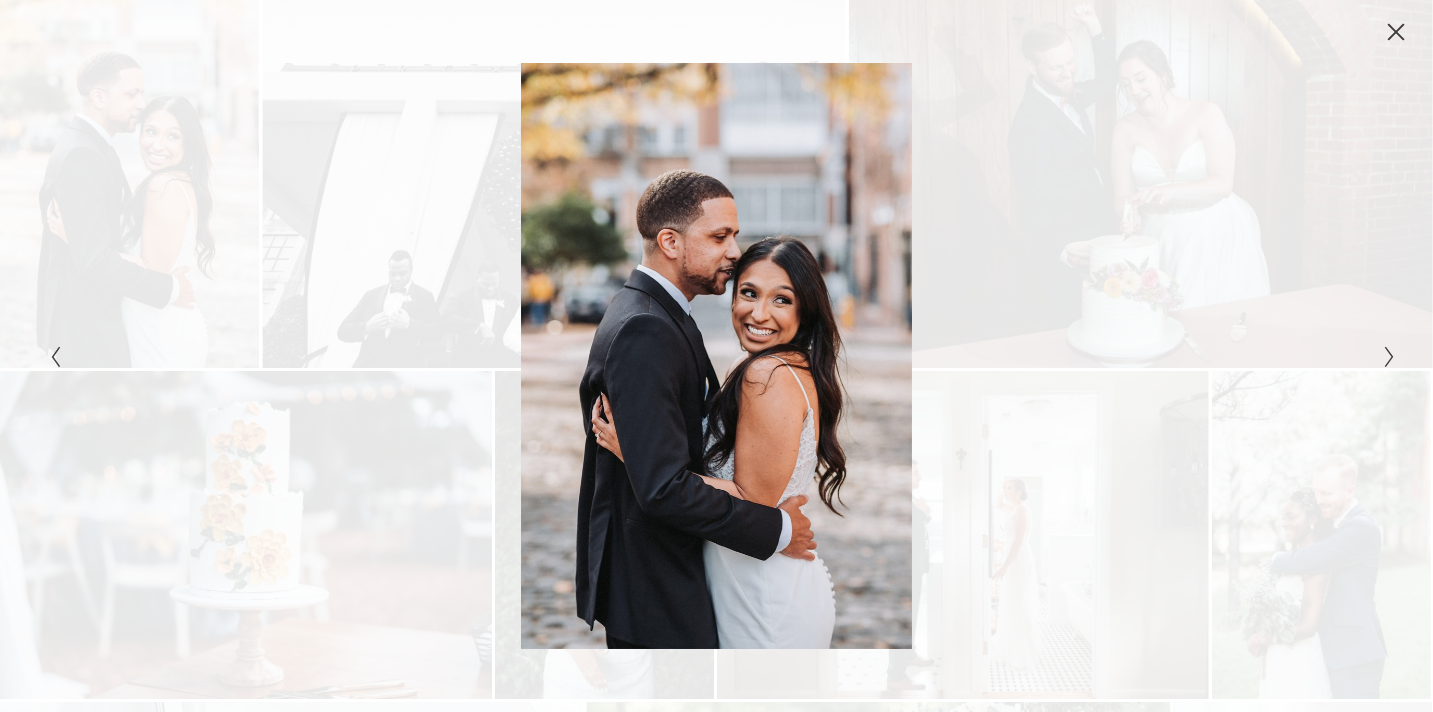 click at bounding box center [716, 356] 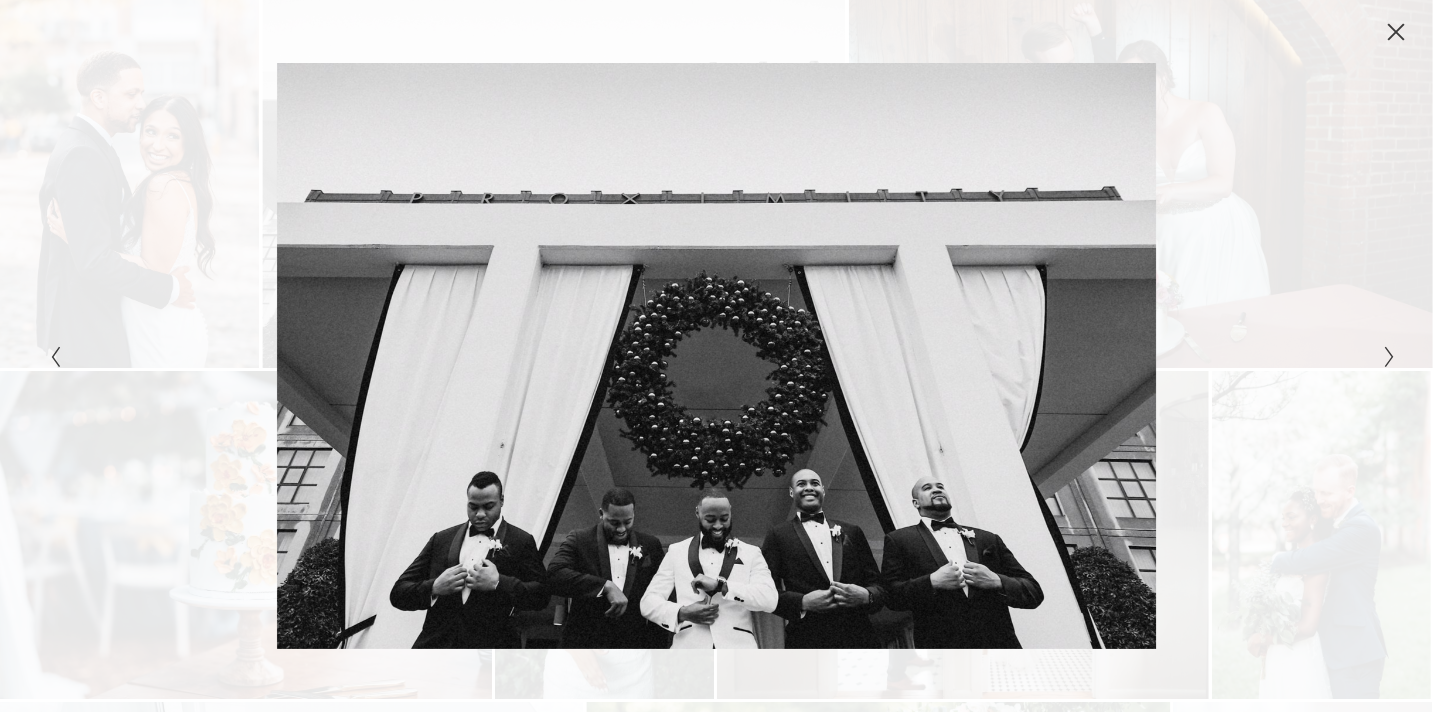 click 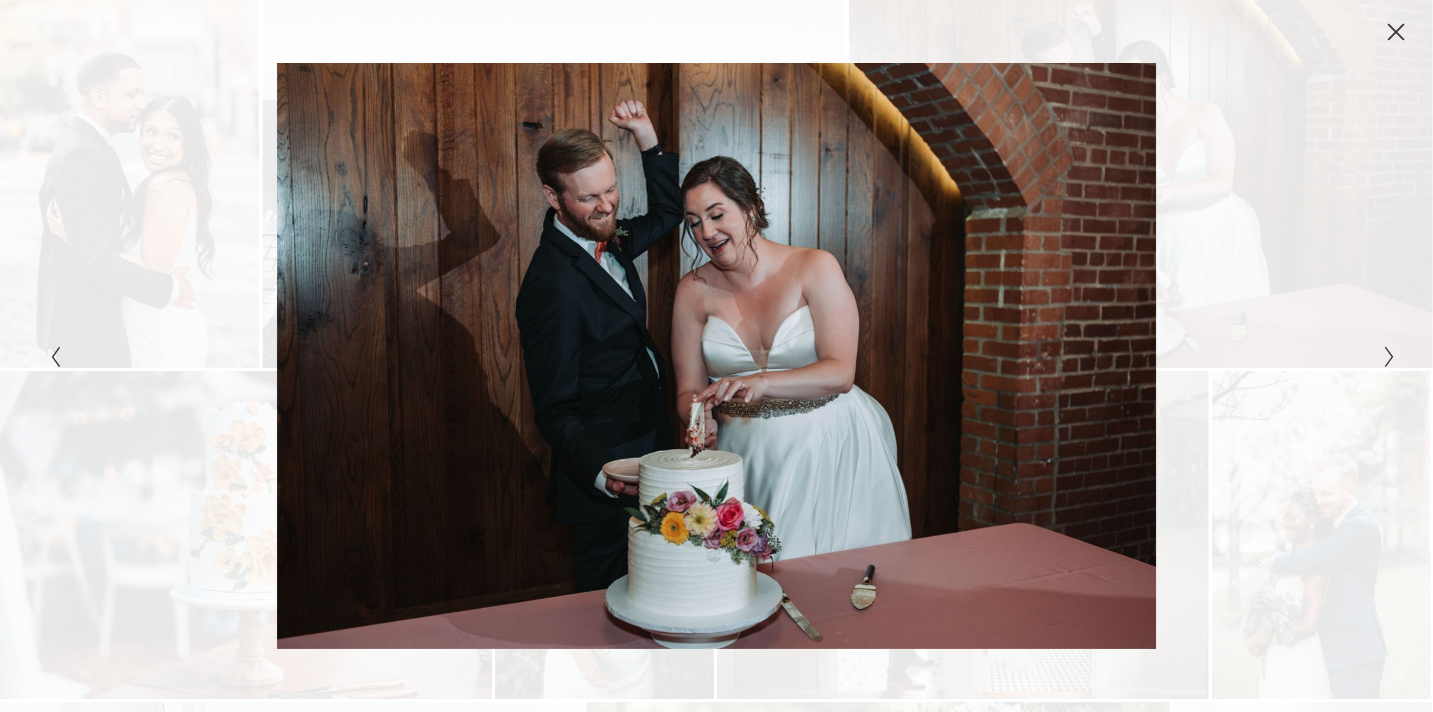 click at bounding box center (380, 356) 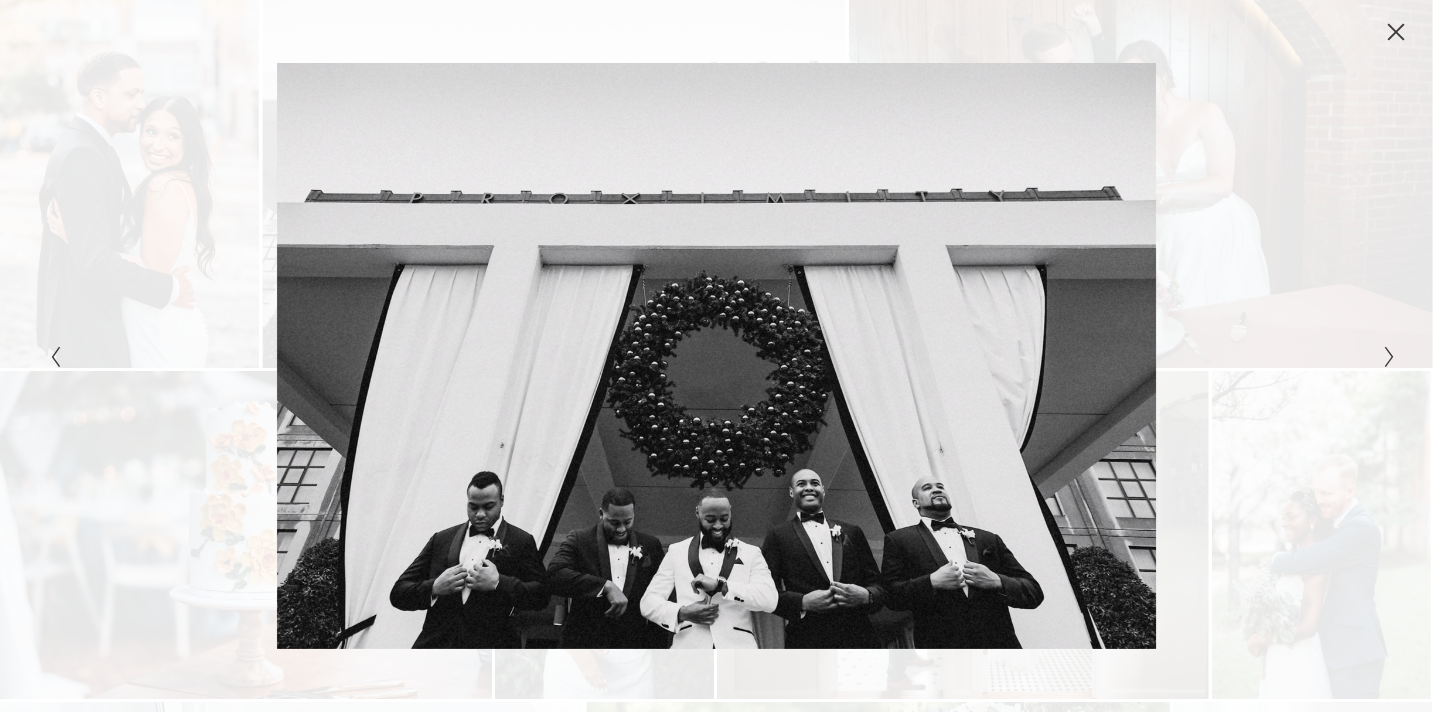 click at bounding box center (380, 356) 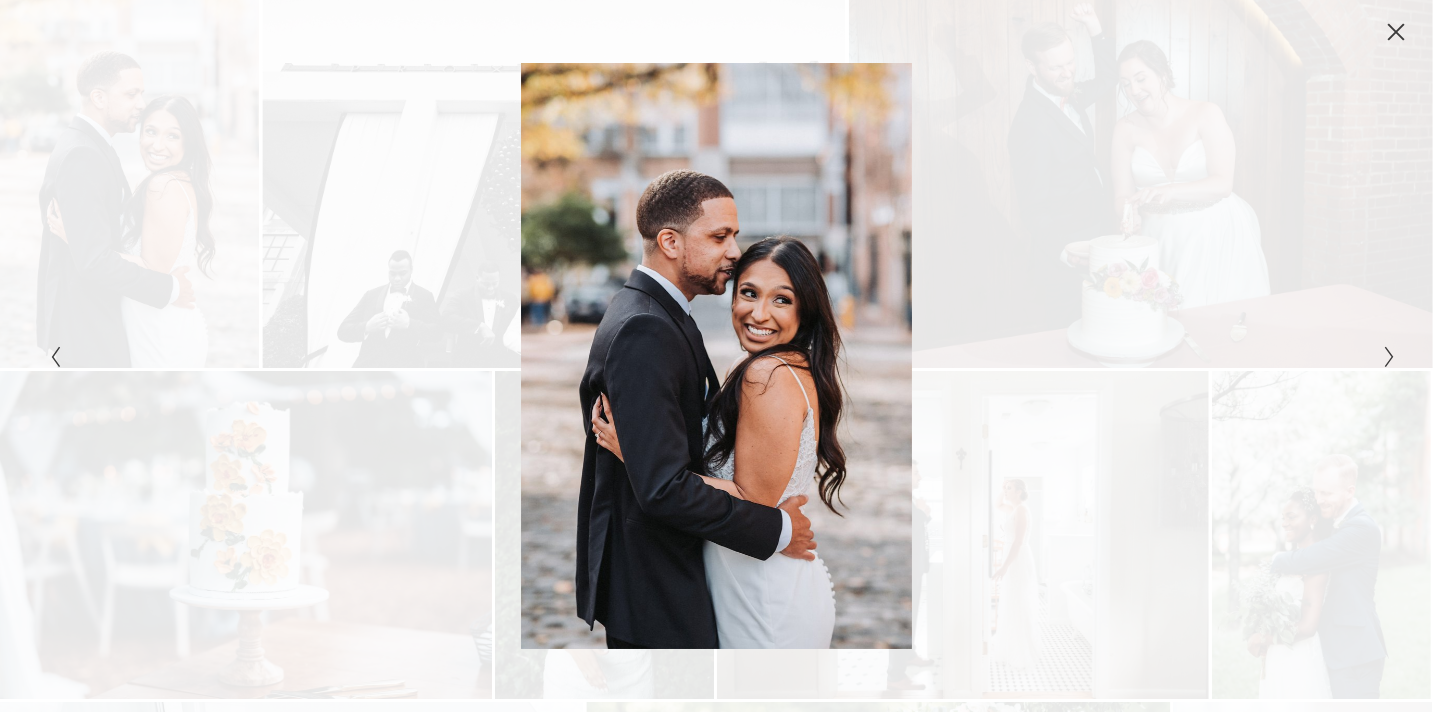 click 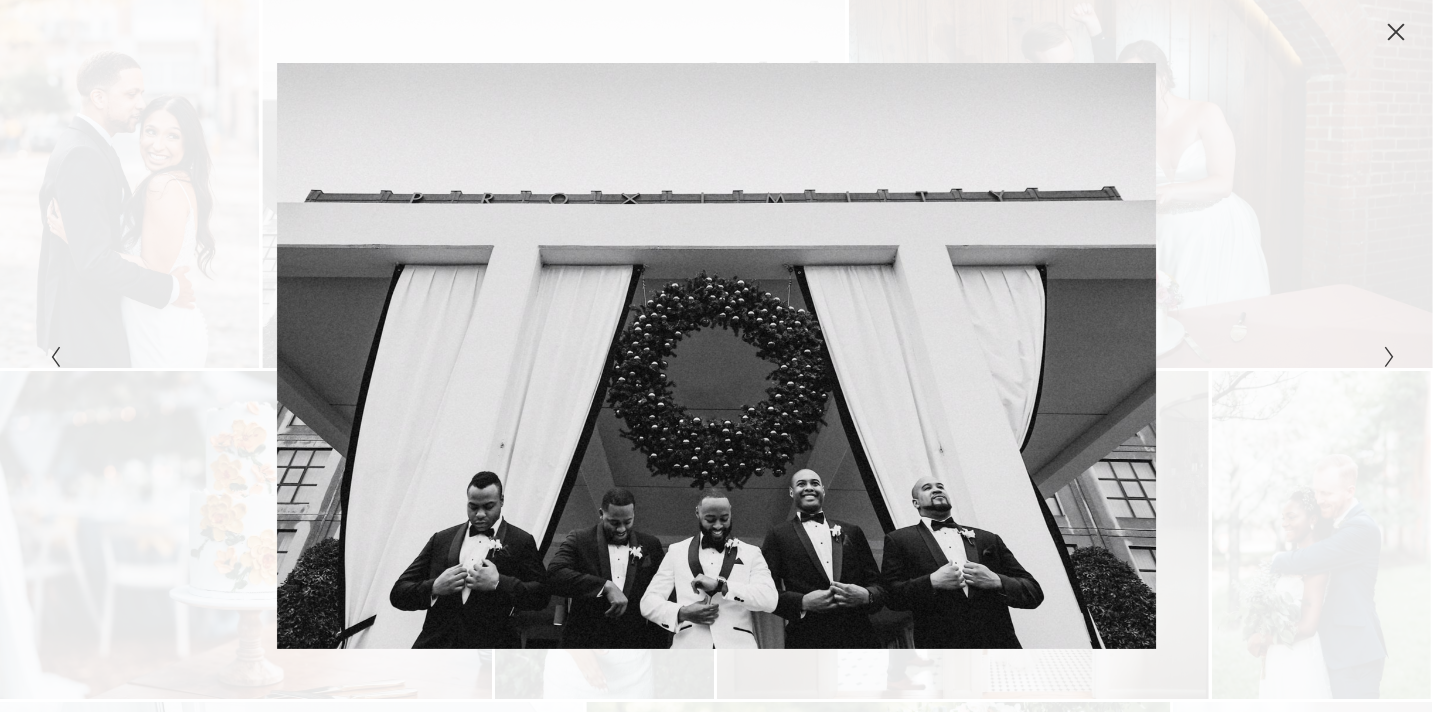 click 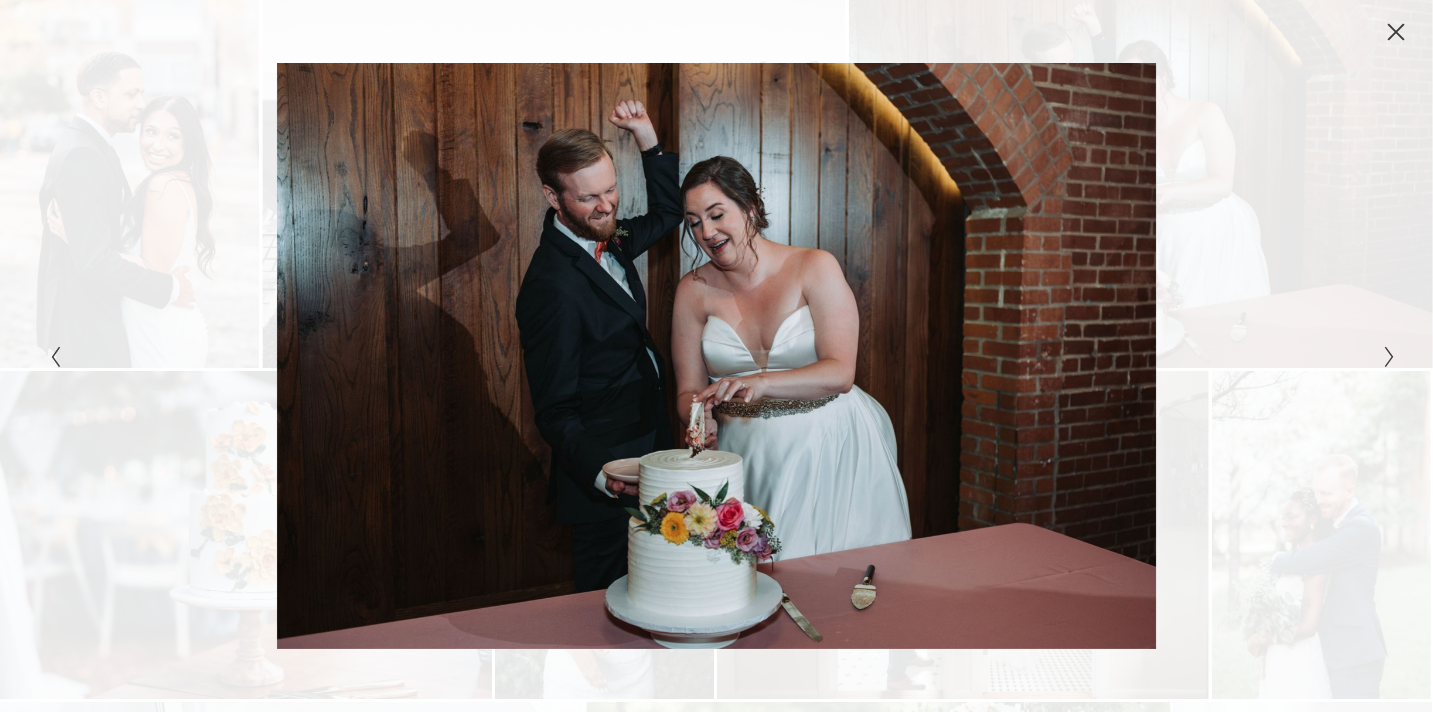 click 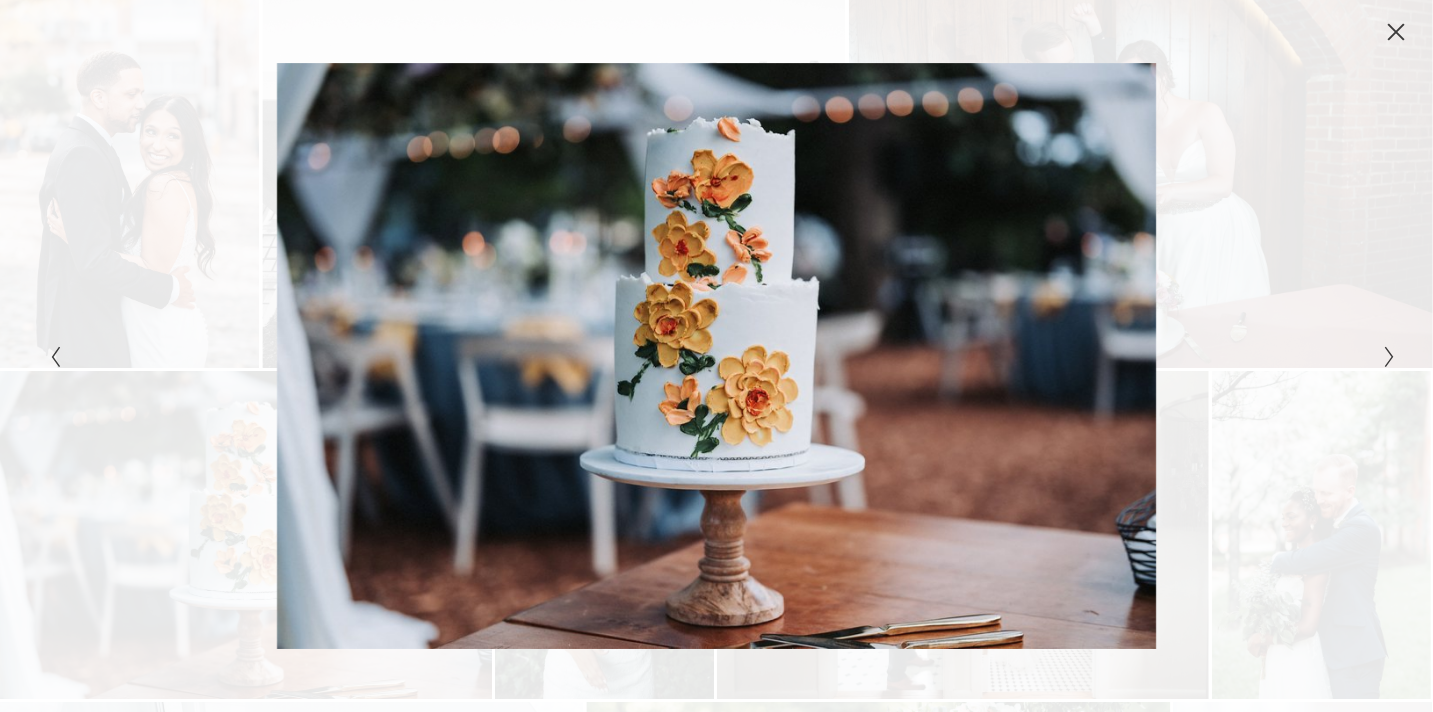 click 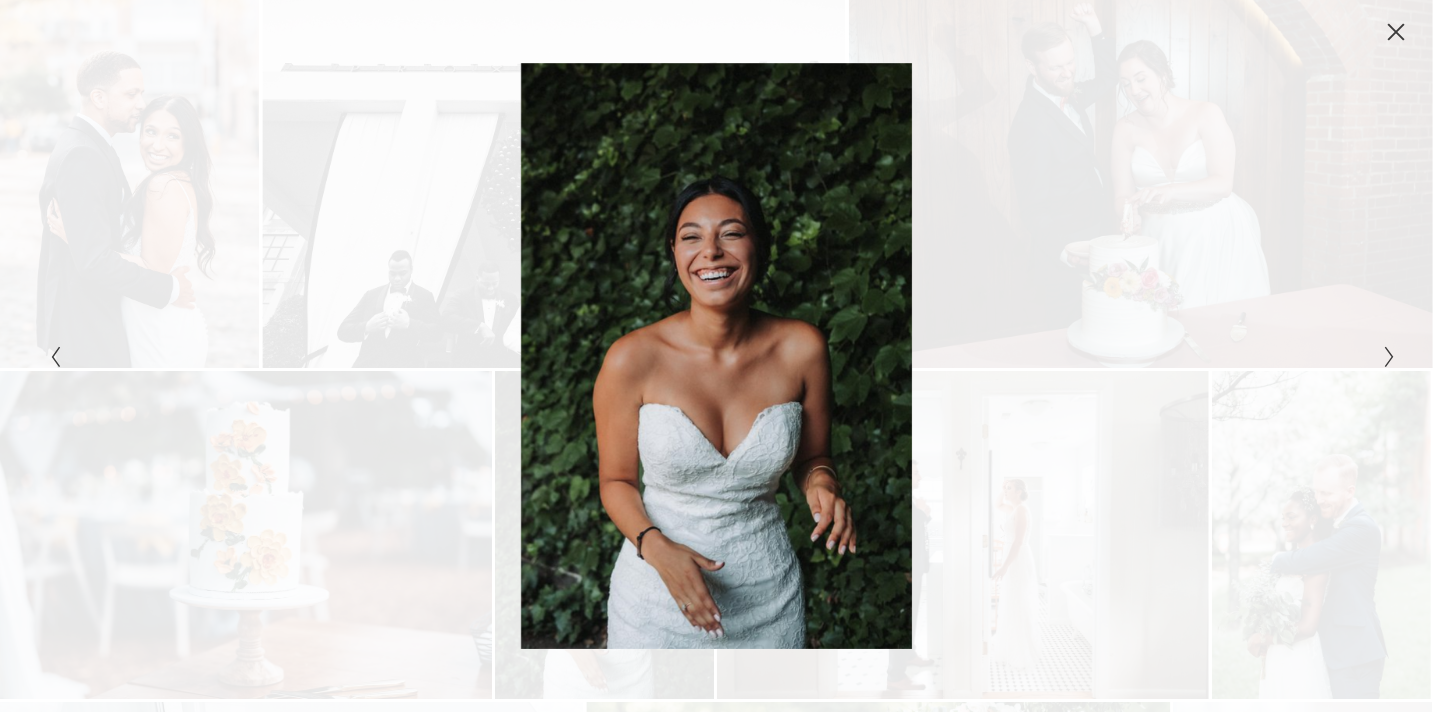 click 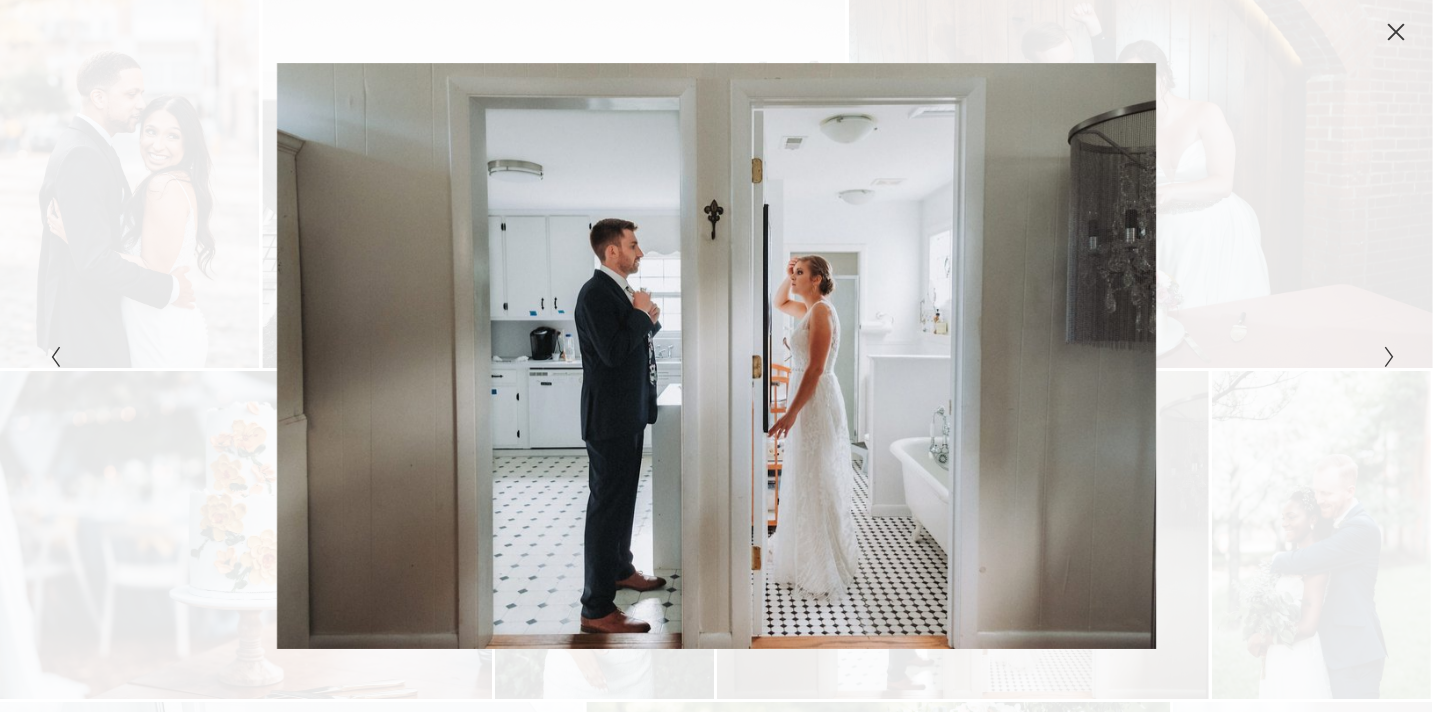 click 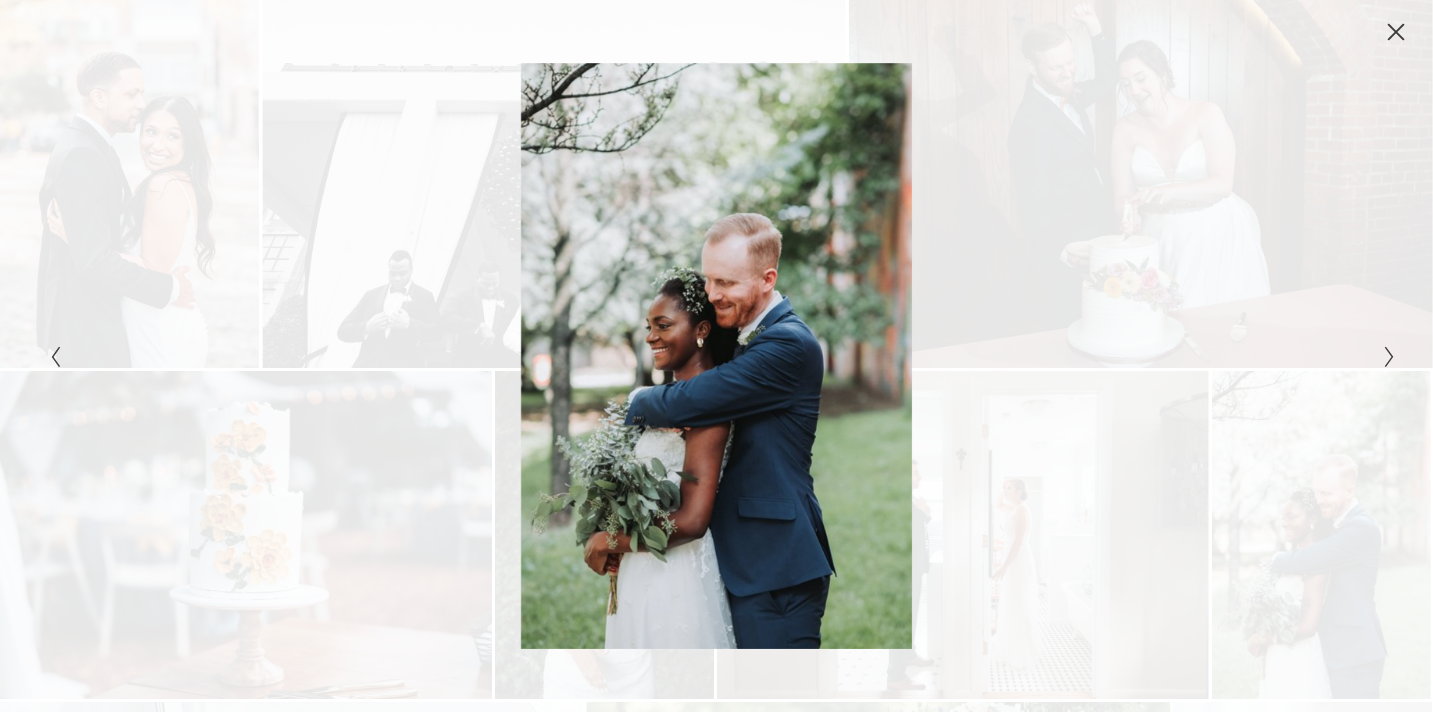 click 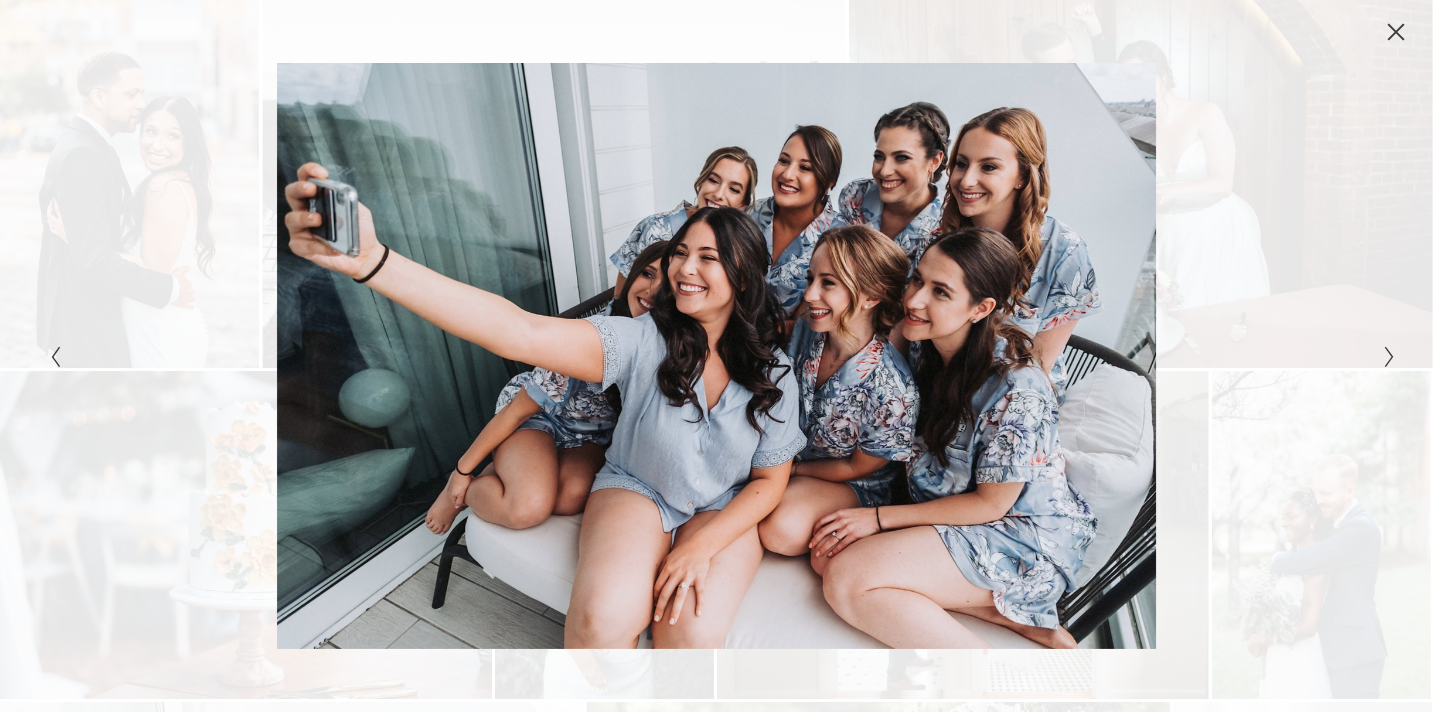 click 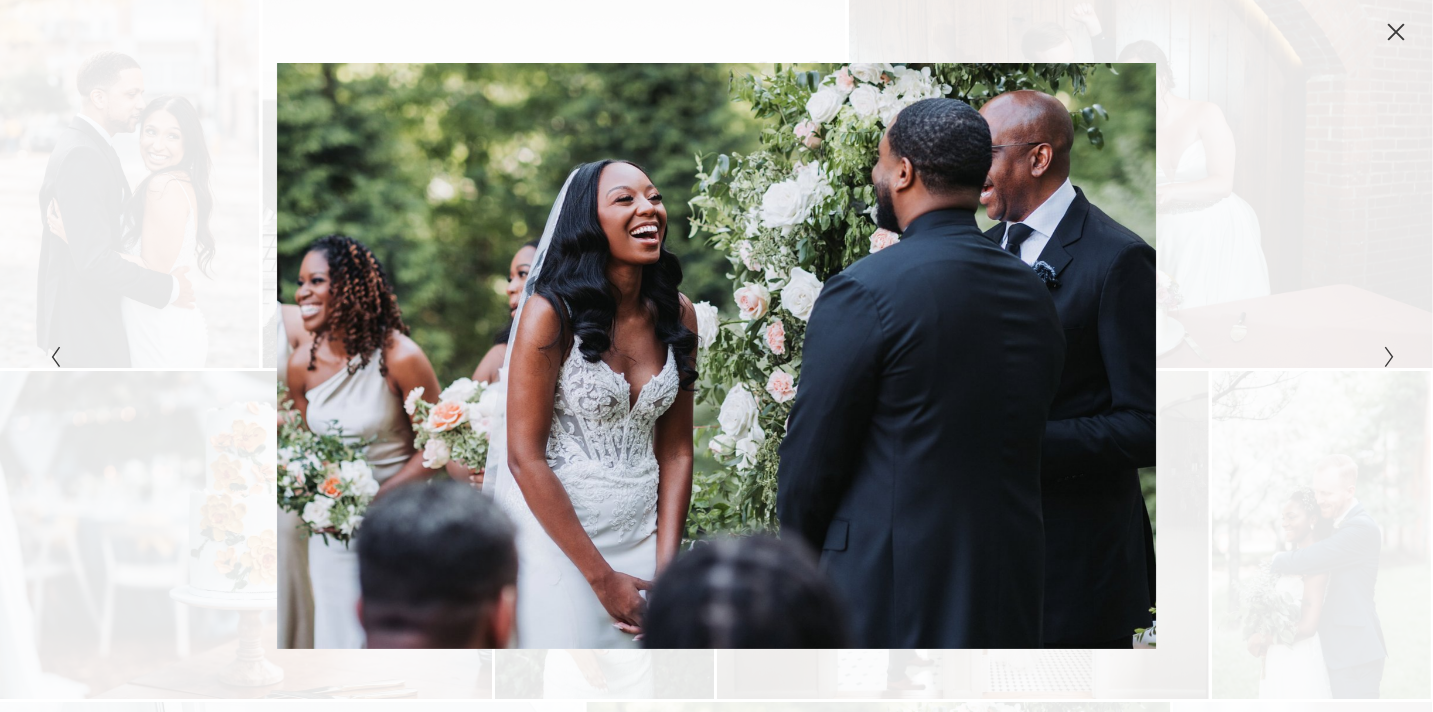 click 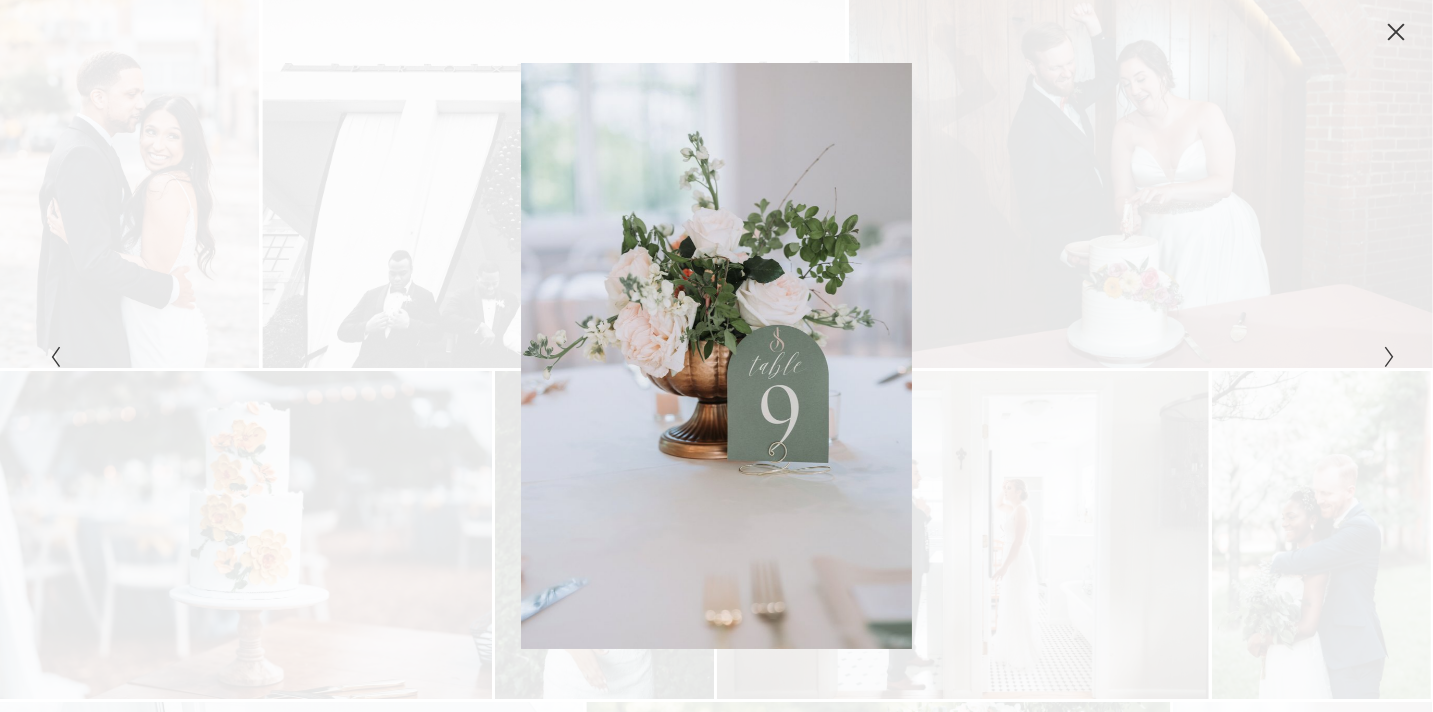 click 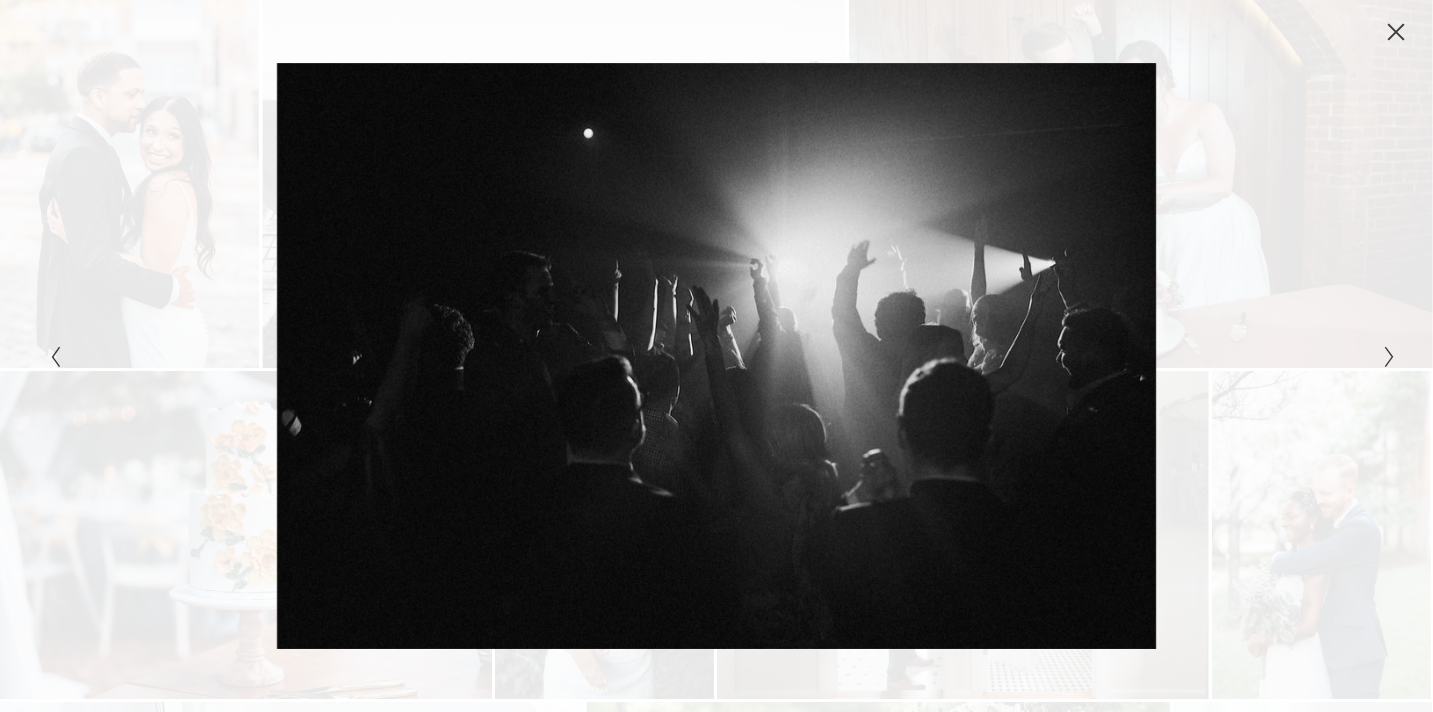 click 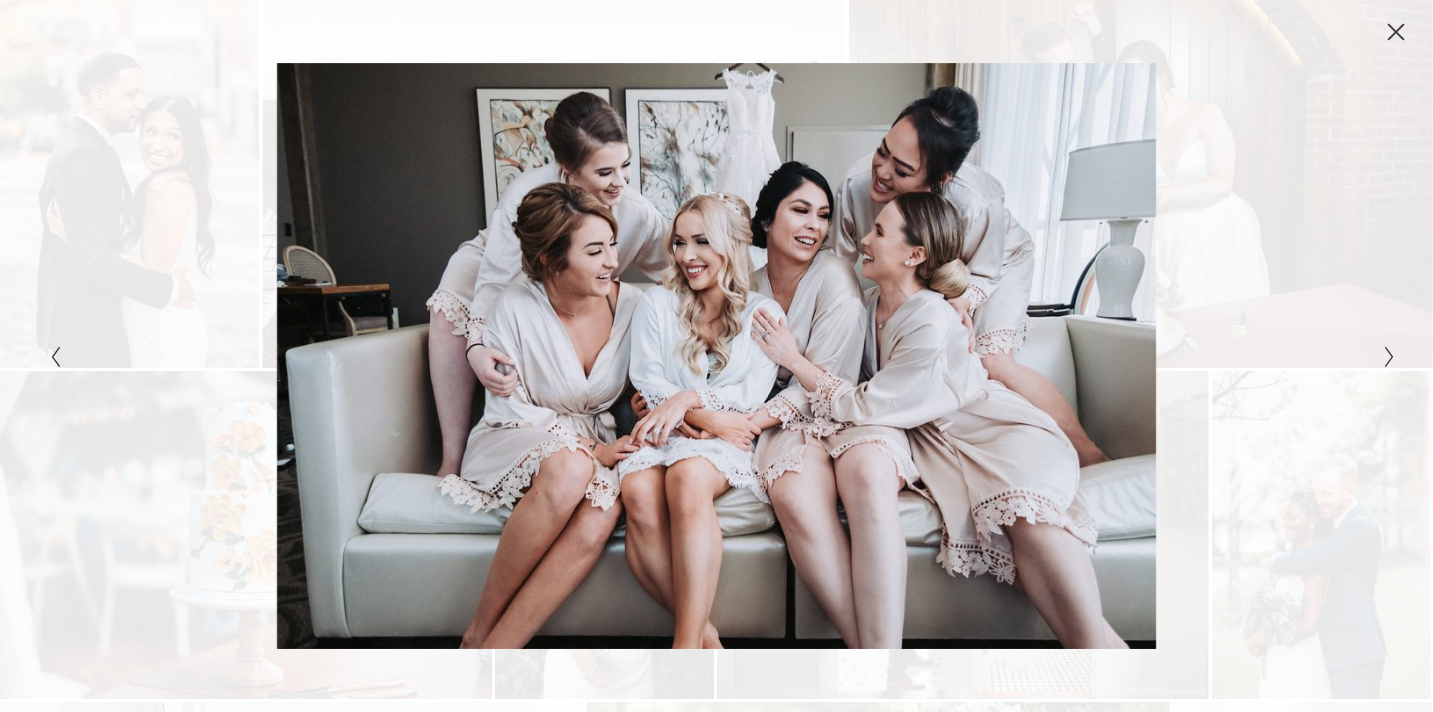 click 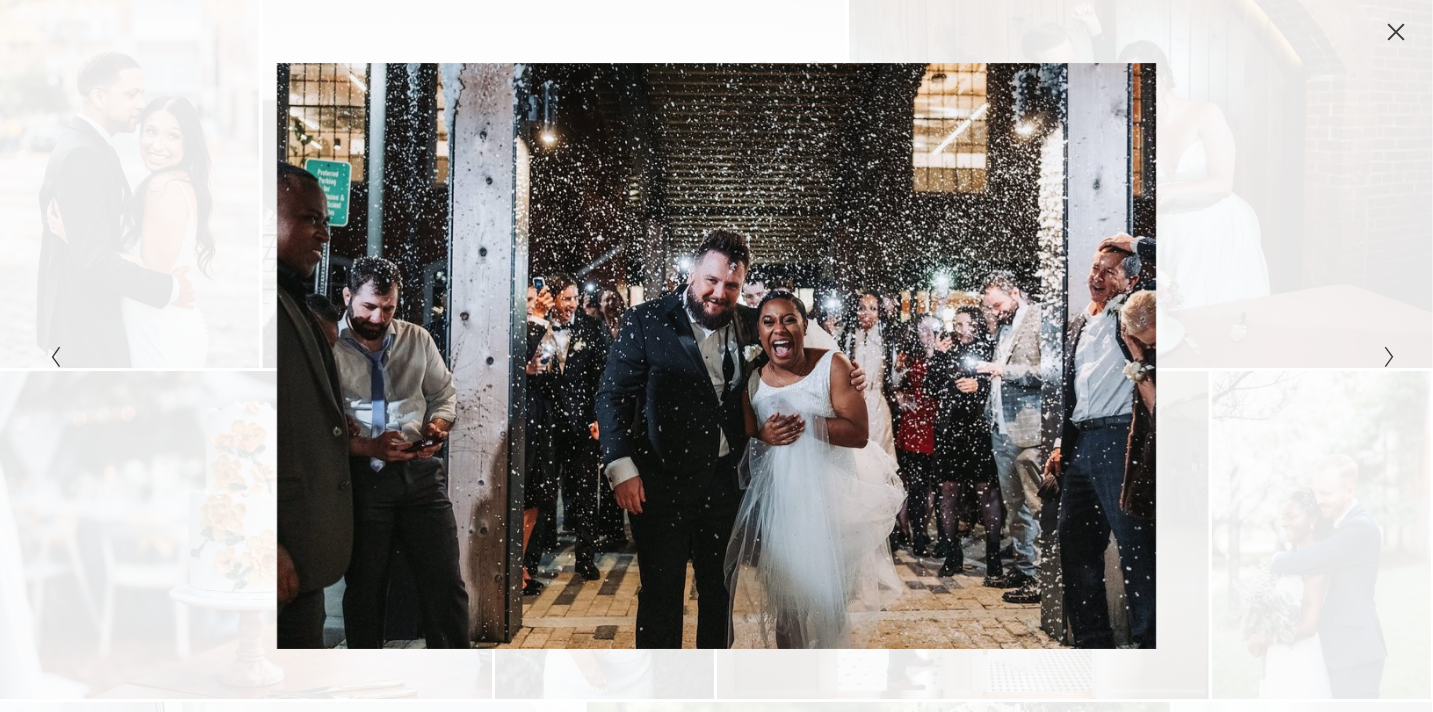 click 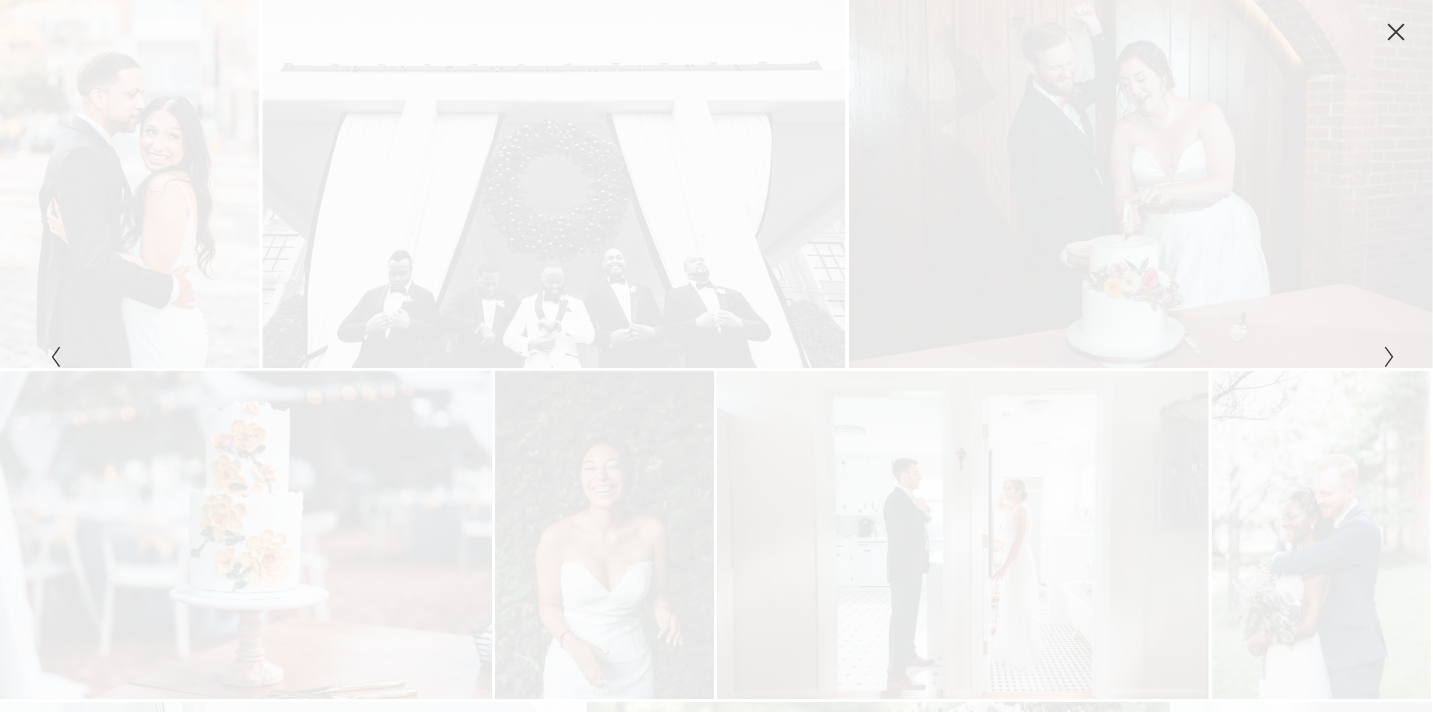 click 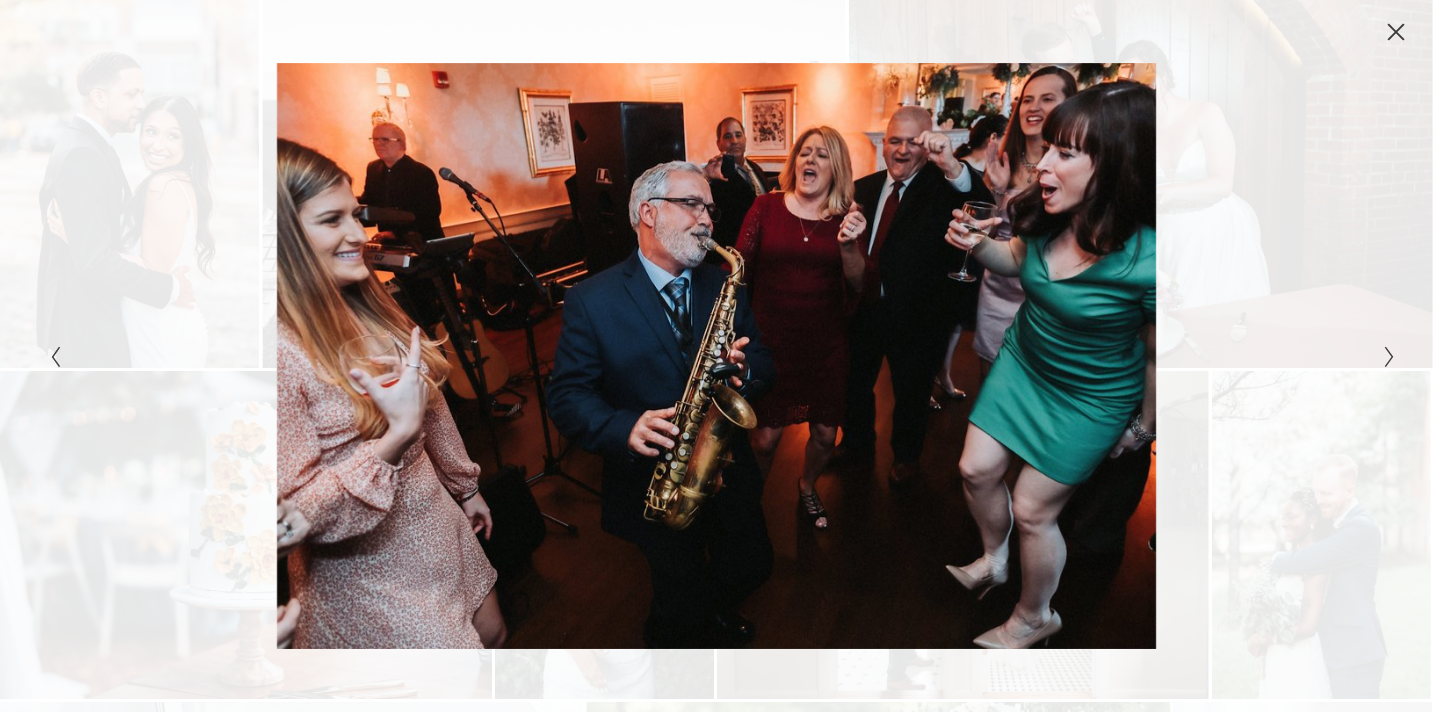 click 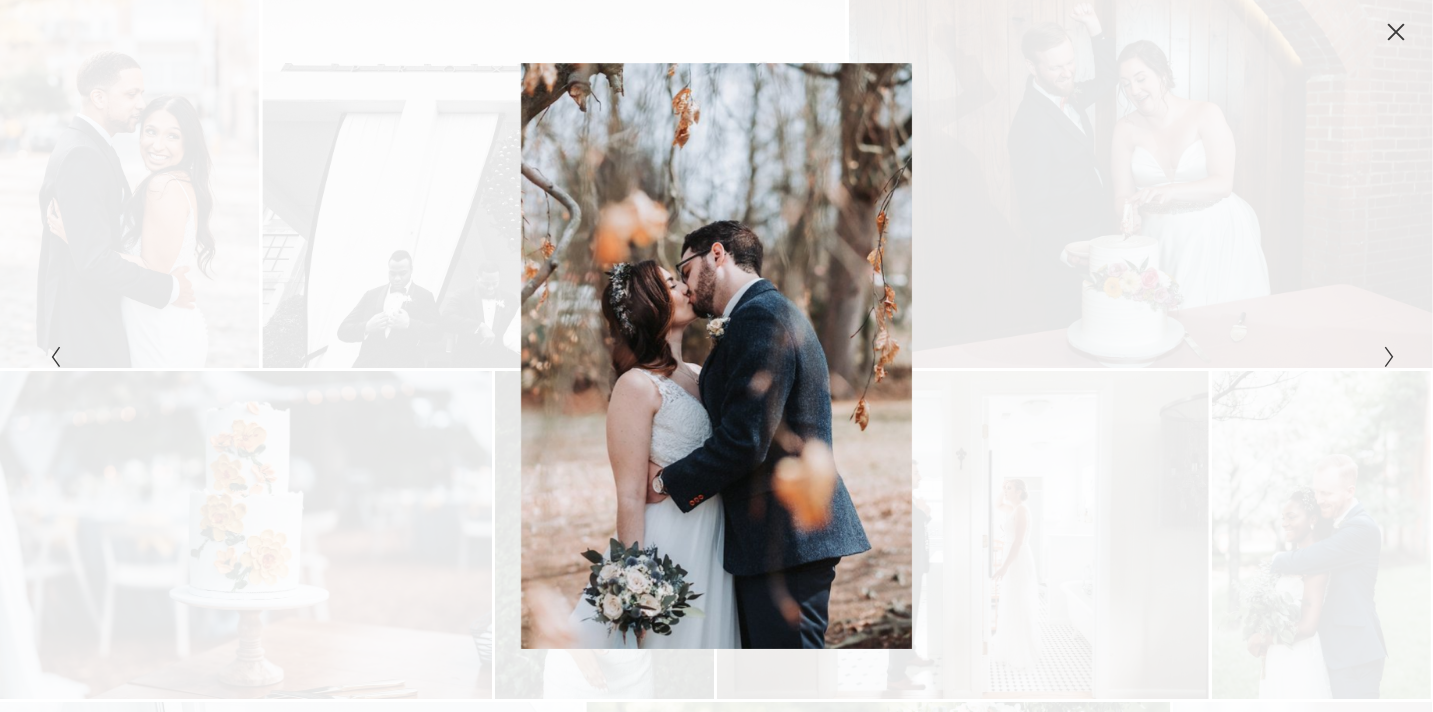 click 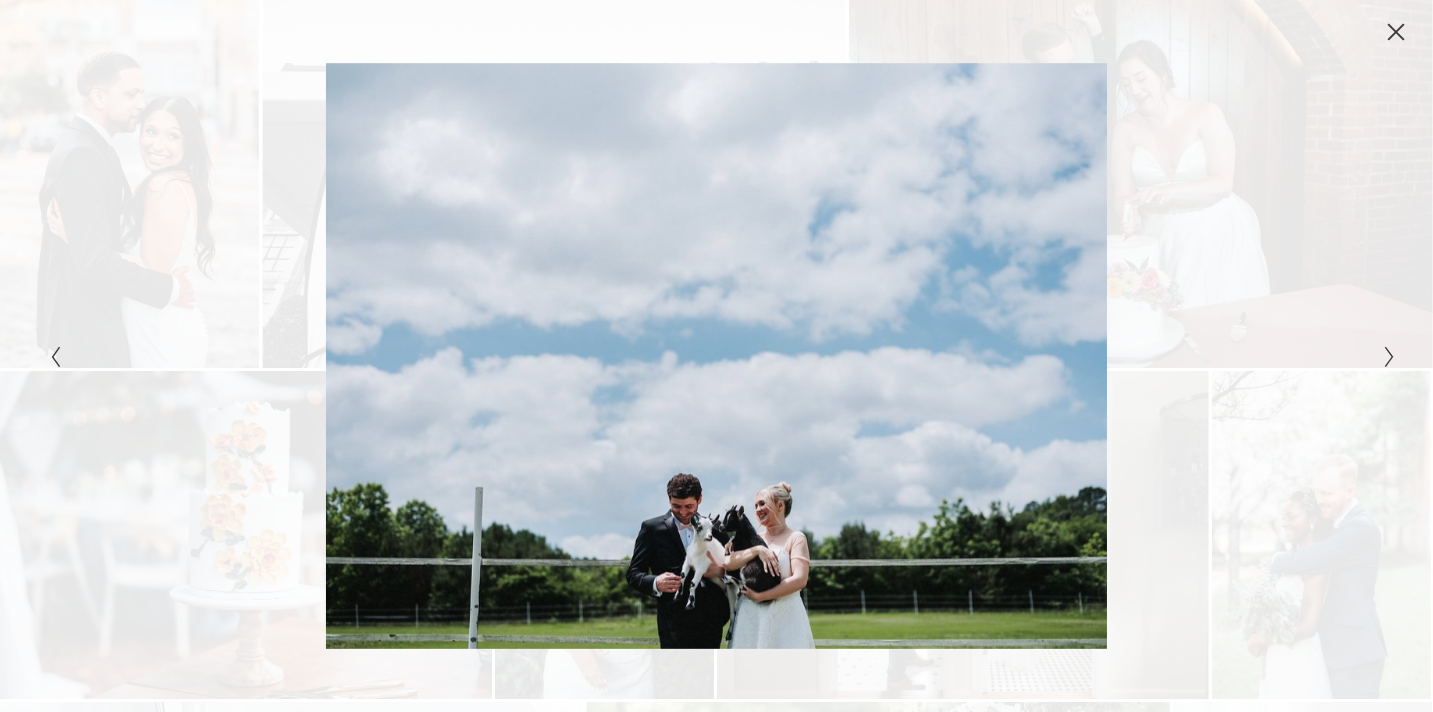 click 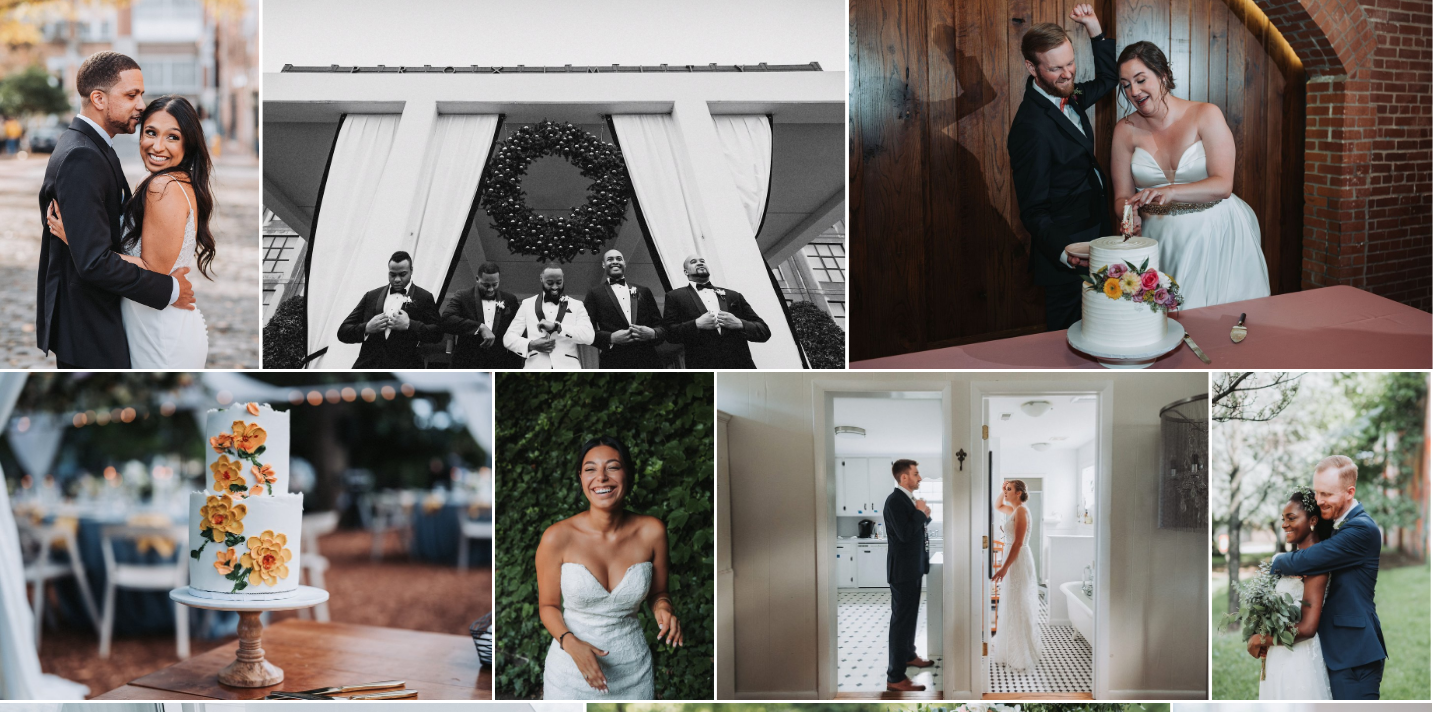 scroll, scrollTop: 0, scrollLeft: 0, axis: both 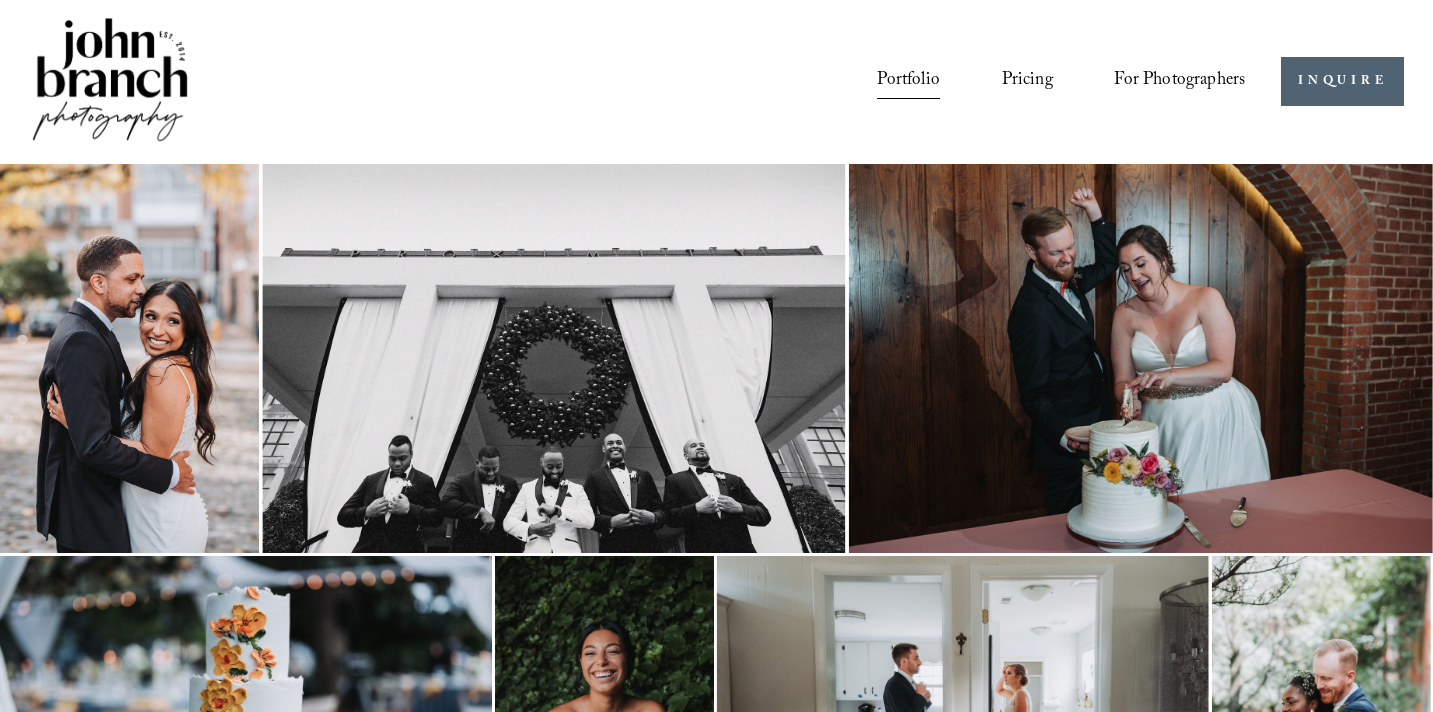 click on "Pricing" at bounding box center (1027, 82) 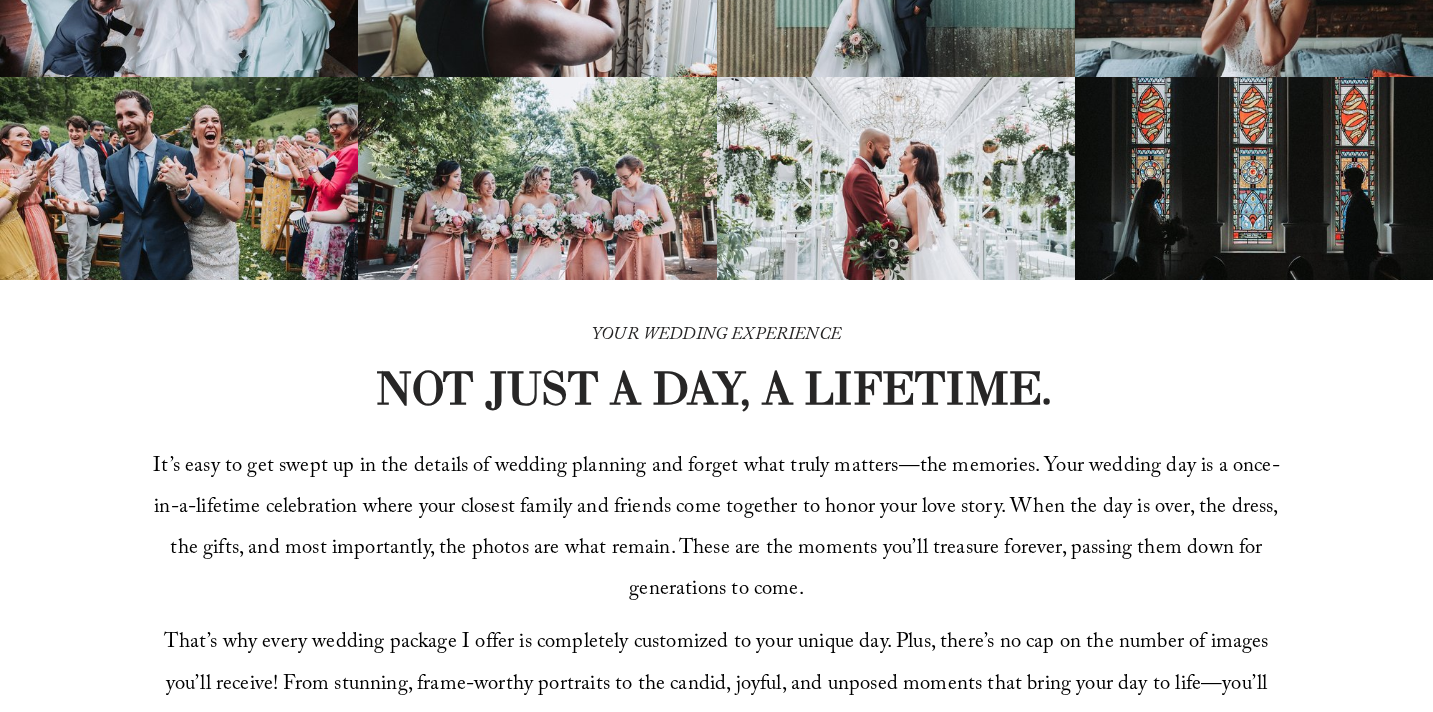 scroll, scrollTop: 0, scrollLeft: 0, axis: both 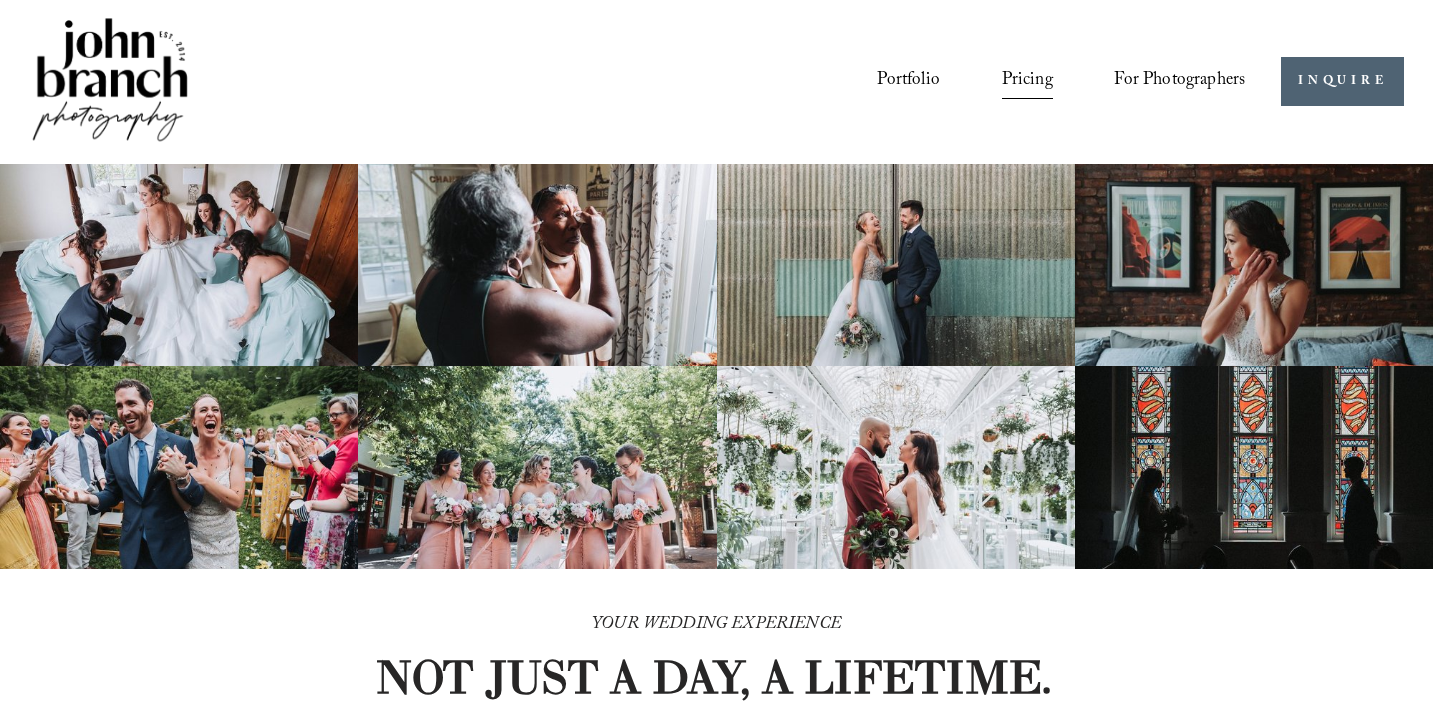 click on "Presets" at bounding box center (0, 0) 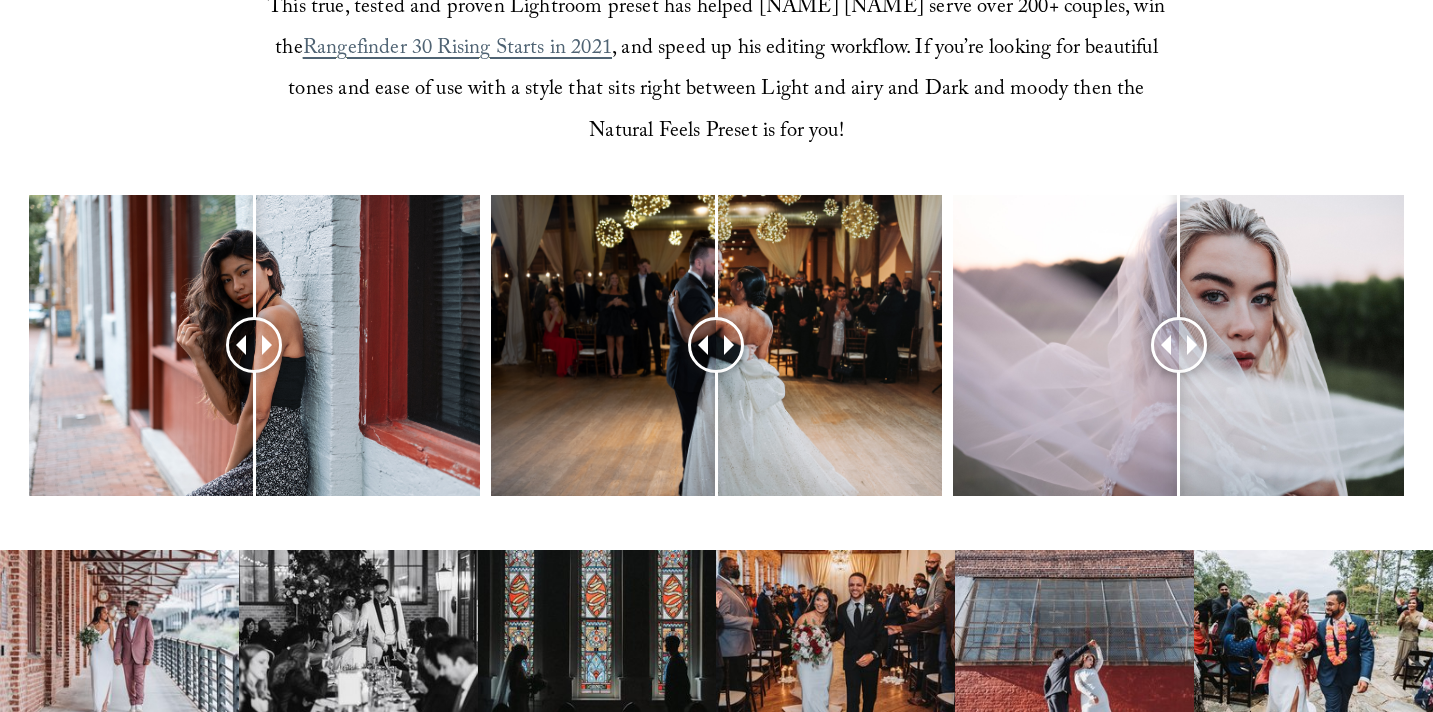 scroll, scrollTop: 828, scrollLeft: 0, axis: vertical 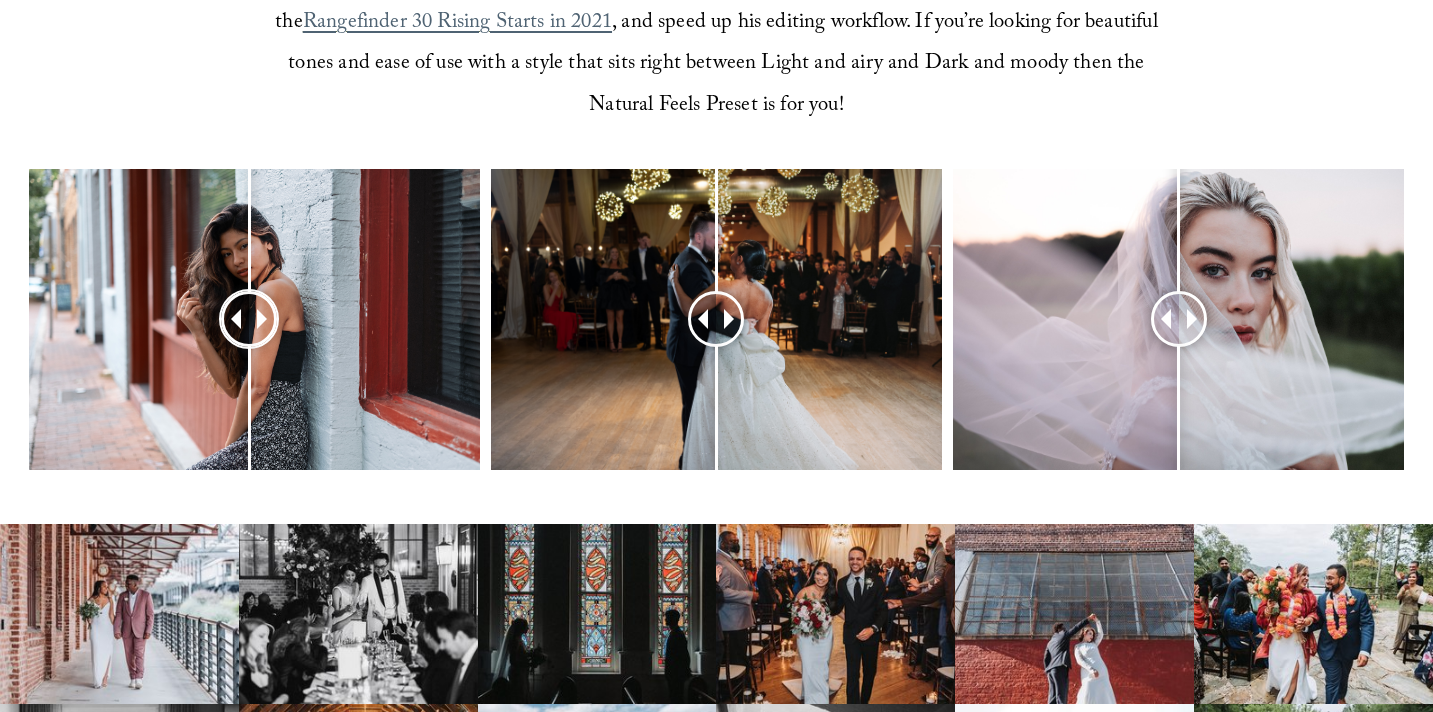 drag, startPoint x: 266, startPoint y: 324, endPoint x: 250, endPoint y: 294, distance: 34 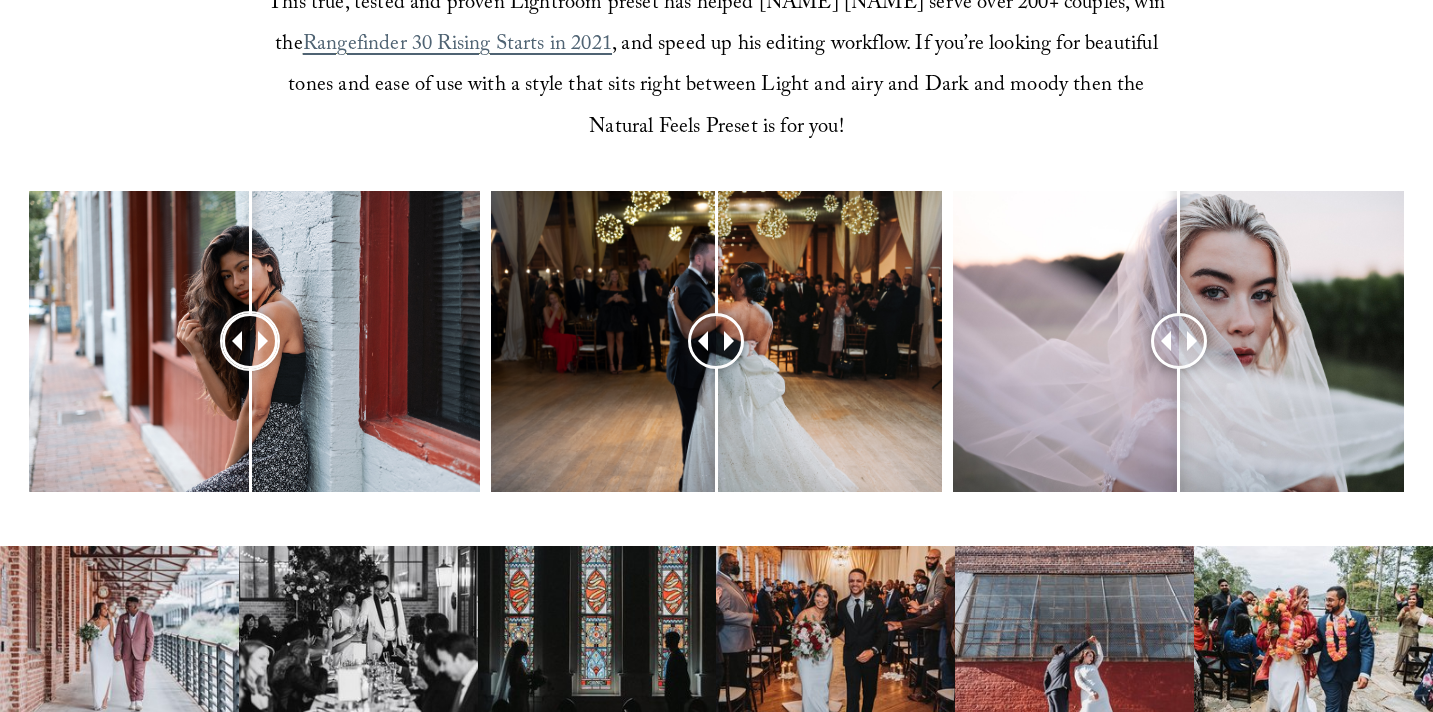 scroll, scrollTop: 818, scrollLeft: 0, axis: vertical 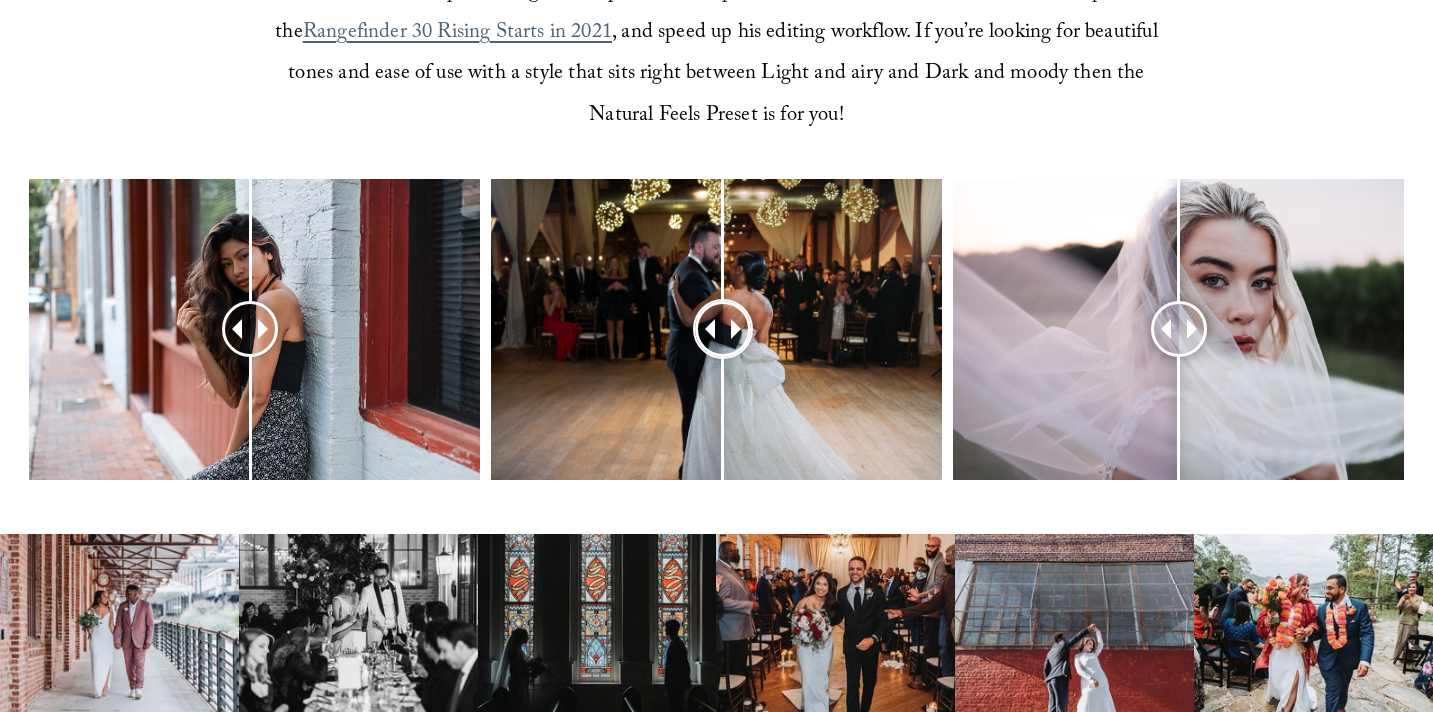 drag, startPoint x: 706, startPoint y: 319, endPoint x: 735, endPoint y: 315, distance: 29.274563 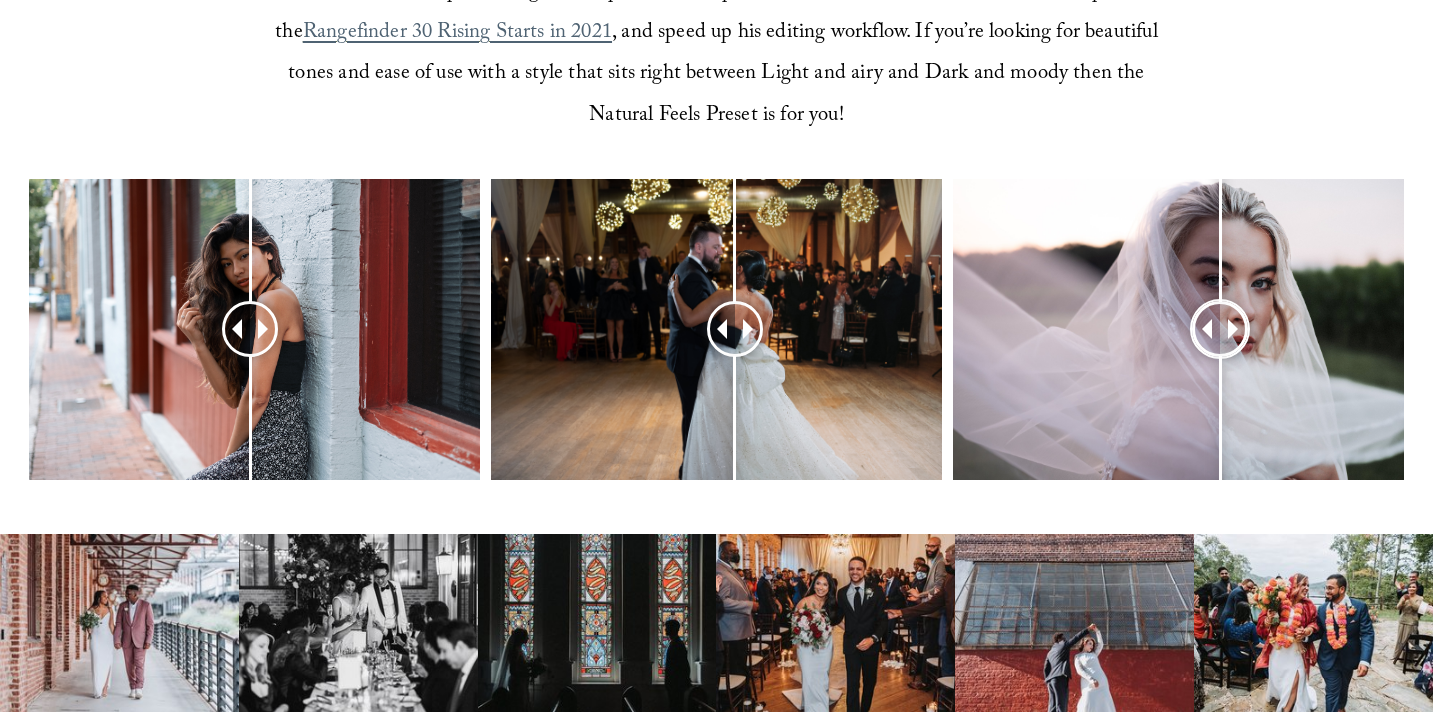 drag, startPoint x: 1191, startPoint y: 323, endPoint x: 1218, endPoint y: 374, distance: 57.706154 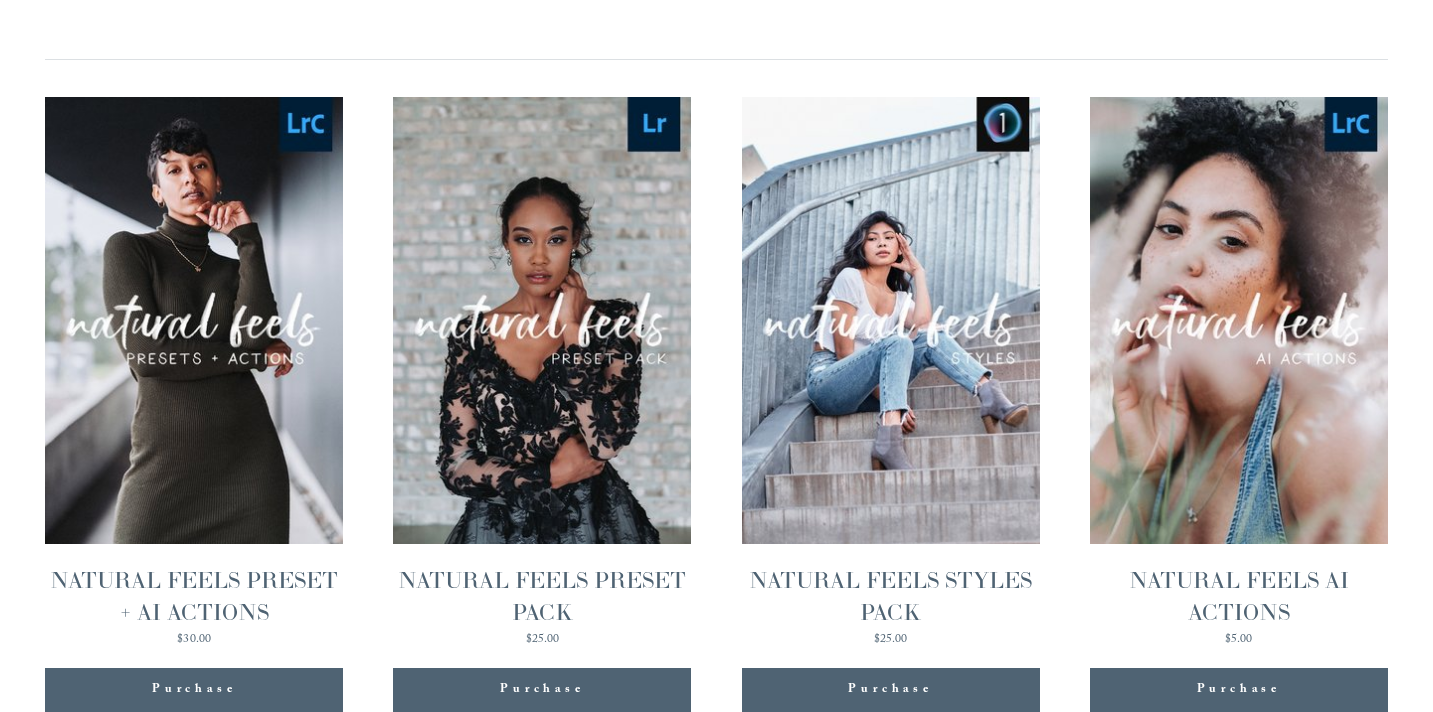 scroll, scrollTop: 1983, scrollLeft: 0, axis: vertical 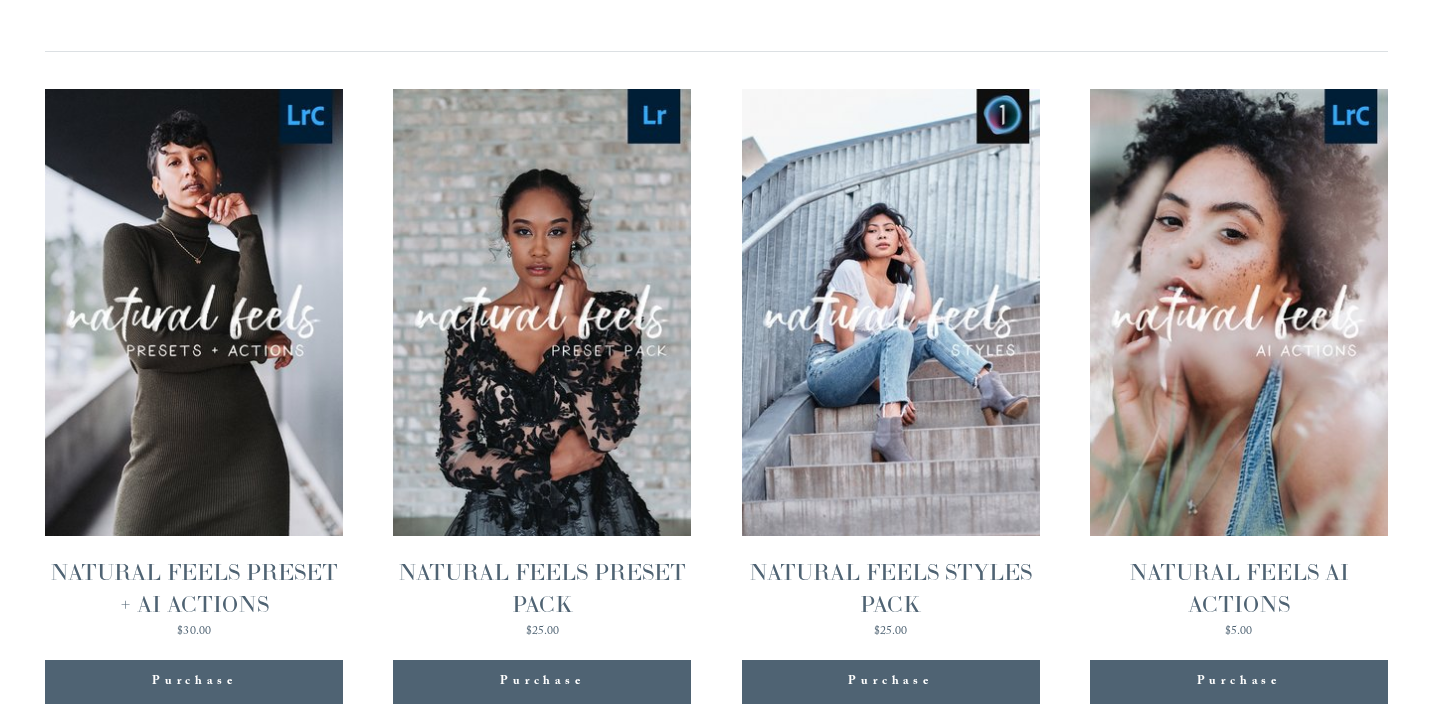 click on "Quick View" at bounding box center [890, 265] 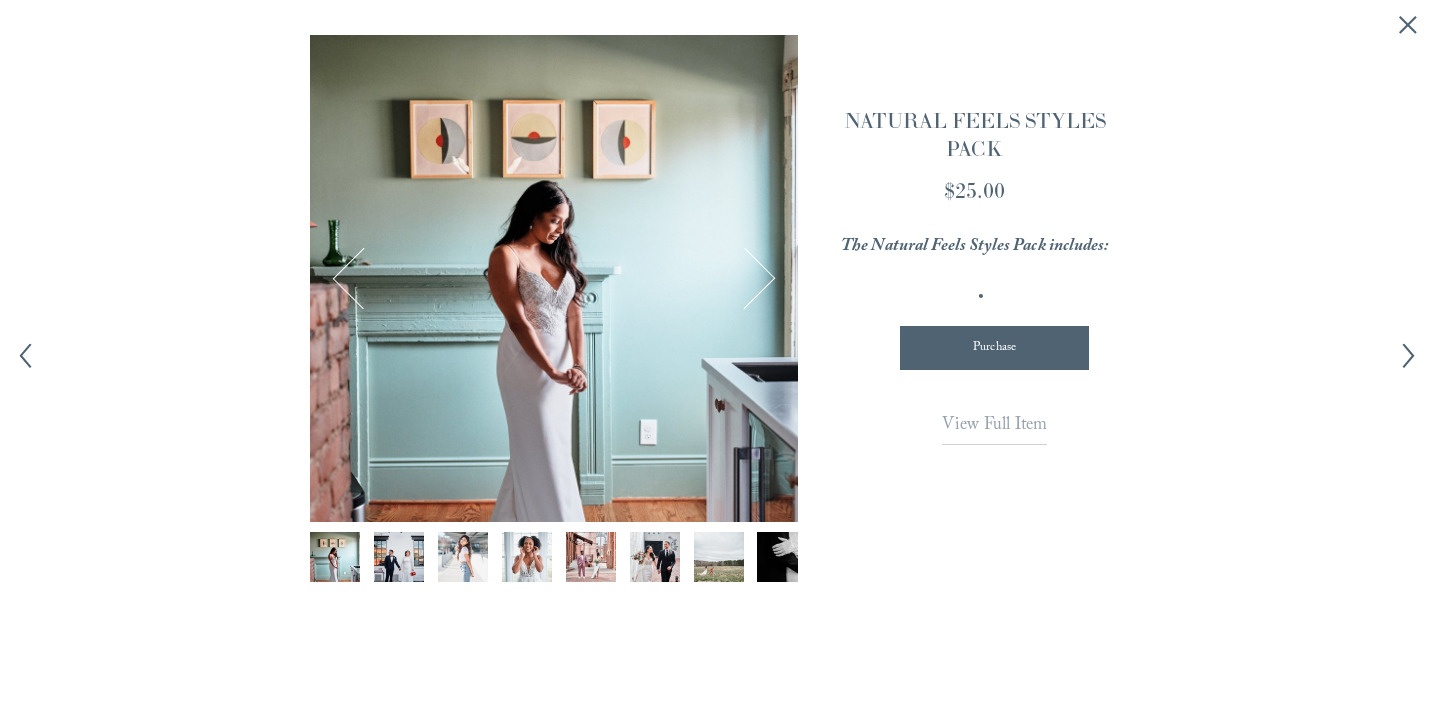 click on "View Full Item" at bounding box center [994, 426] 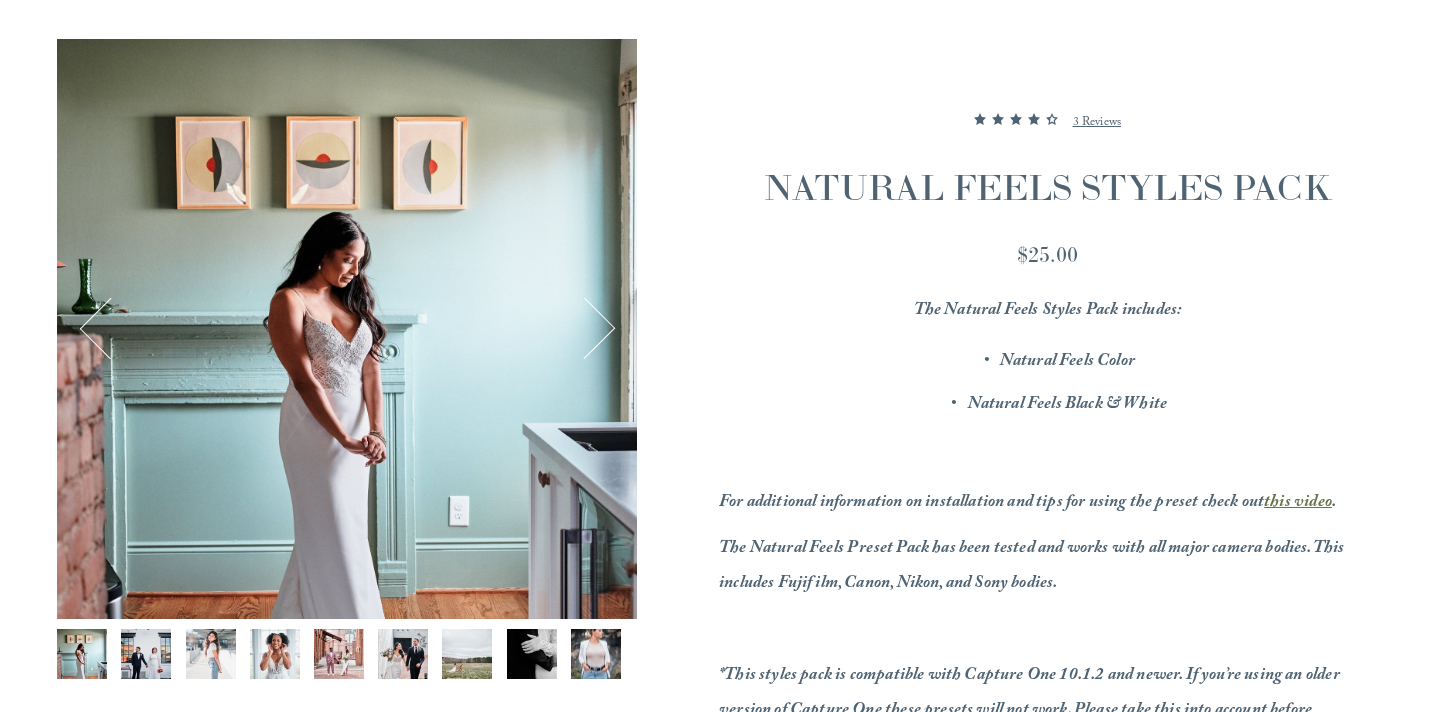 scroll, scrollTop: 194, scrollLeft: 0, axis: vertical 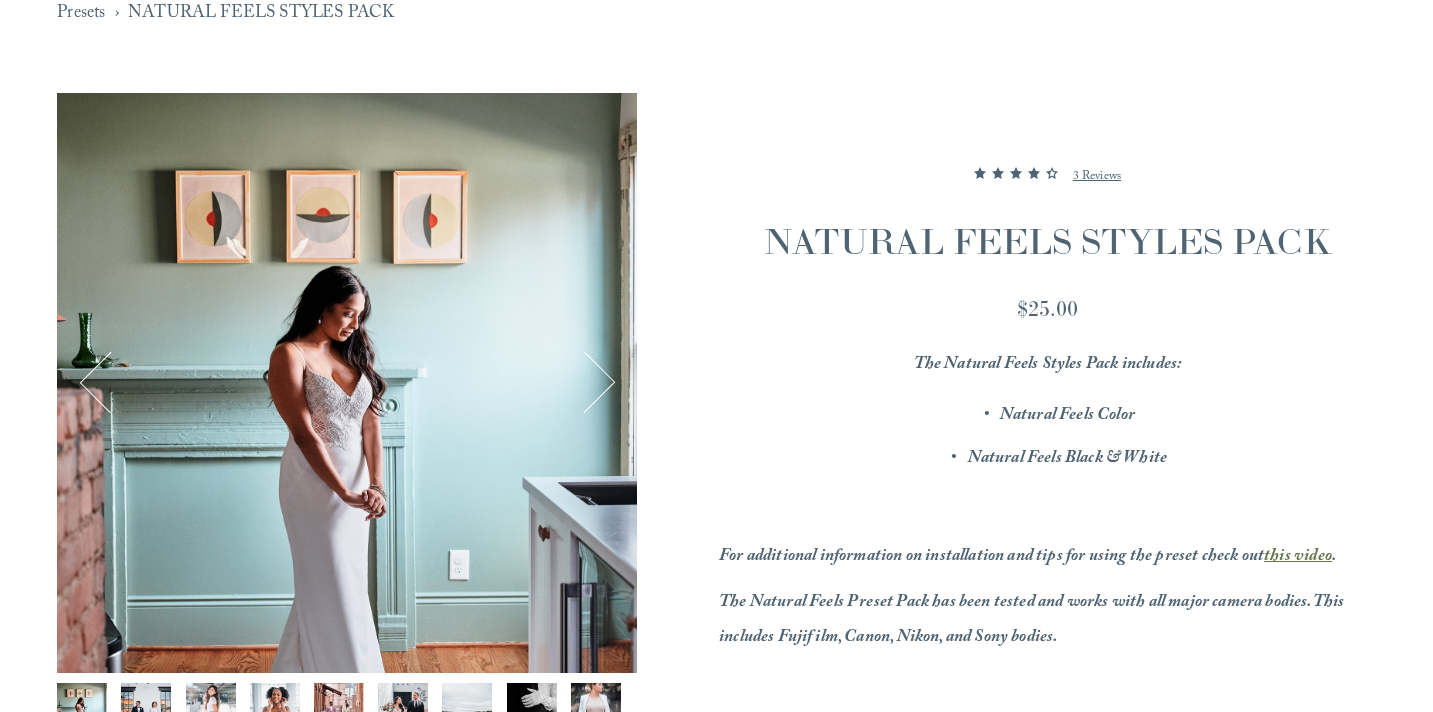 click at bounding box center (584, 382) 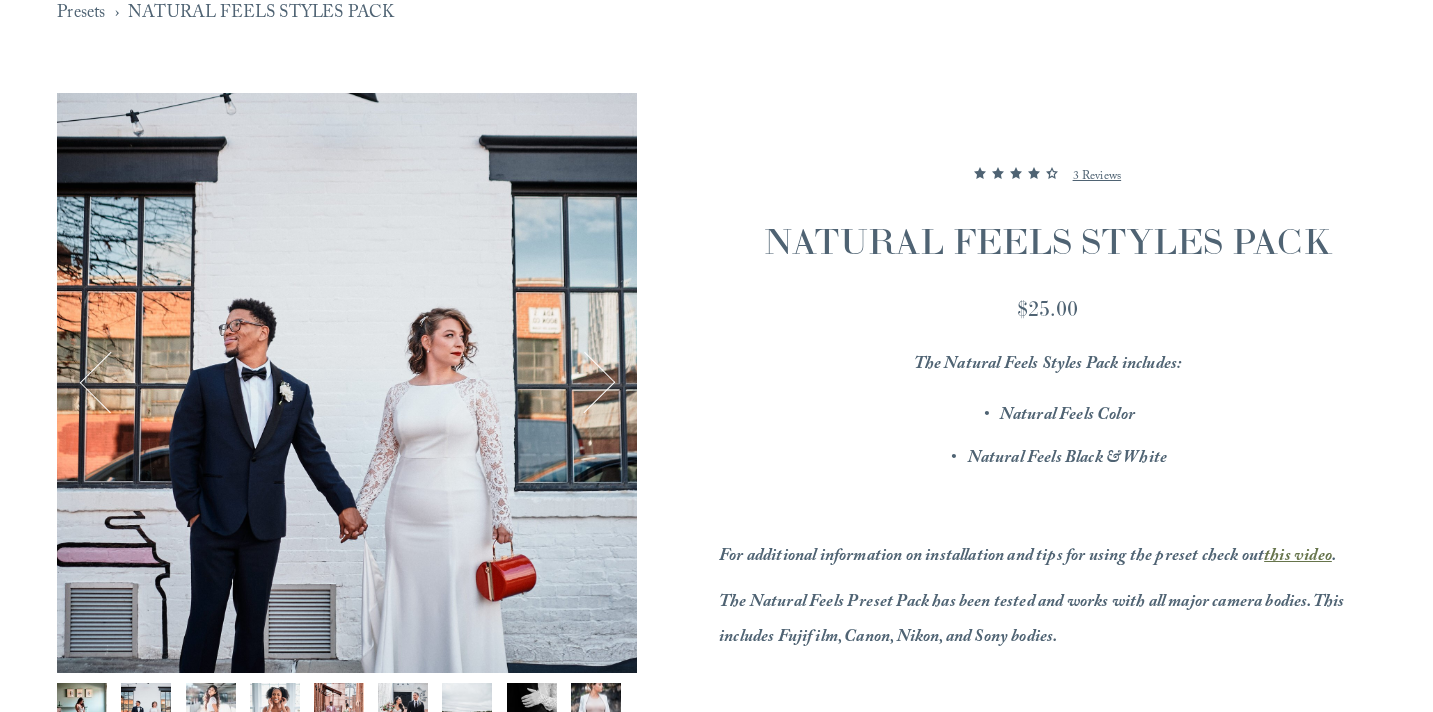 click at bounding box center [584, 382] 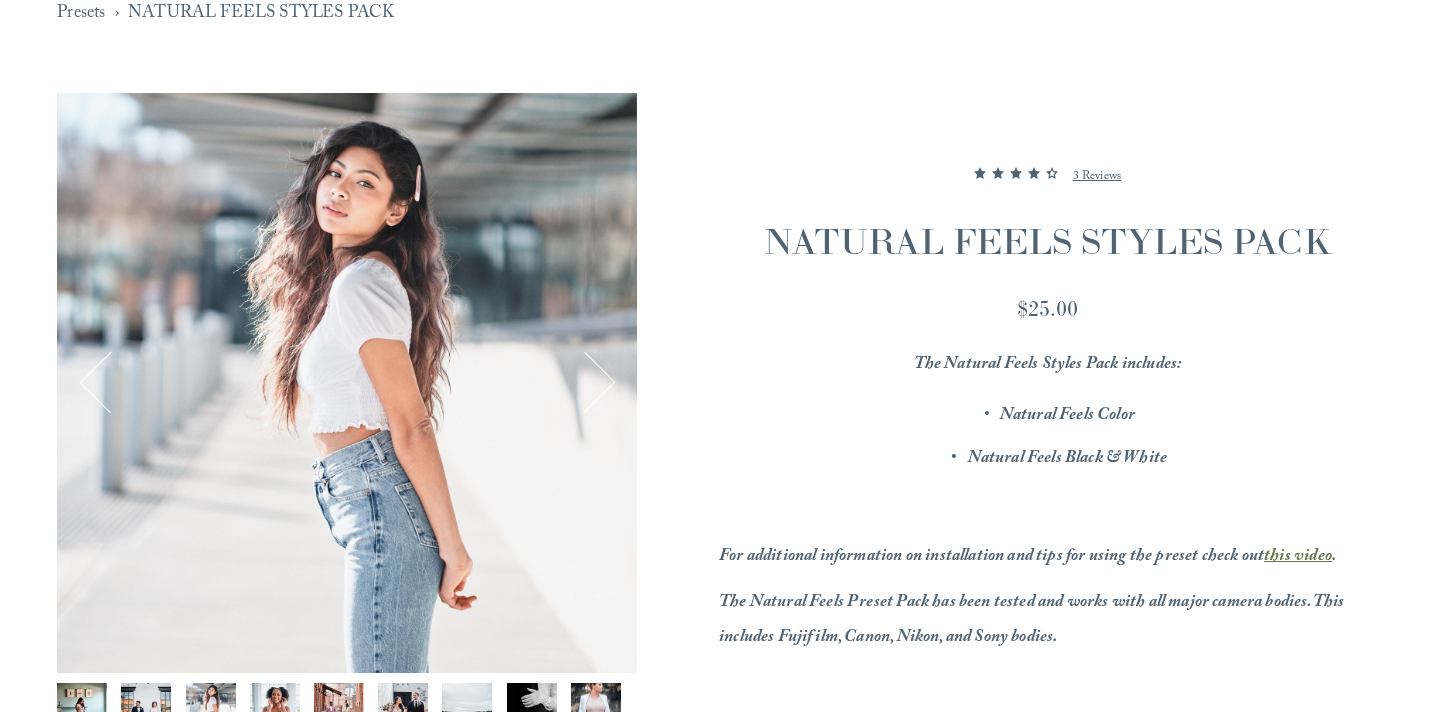 click at bounding box center (584, 382) 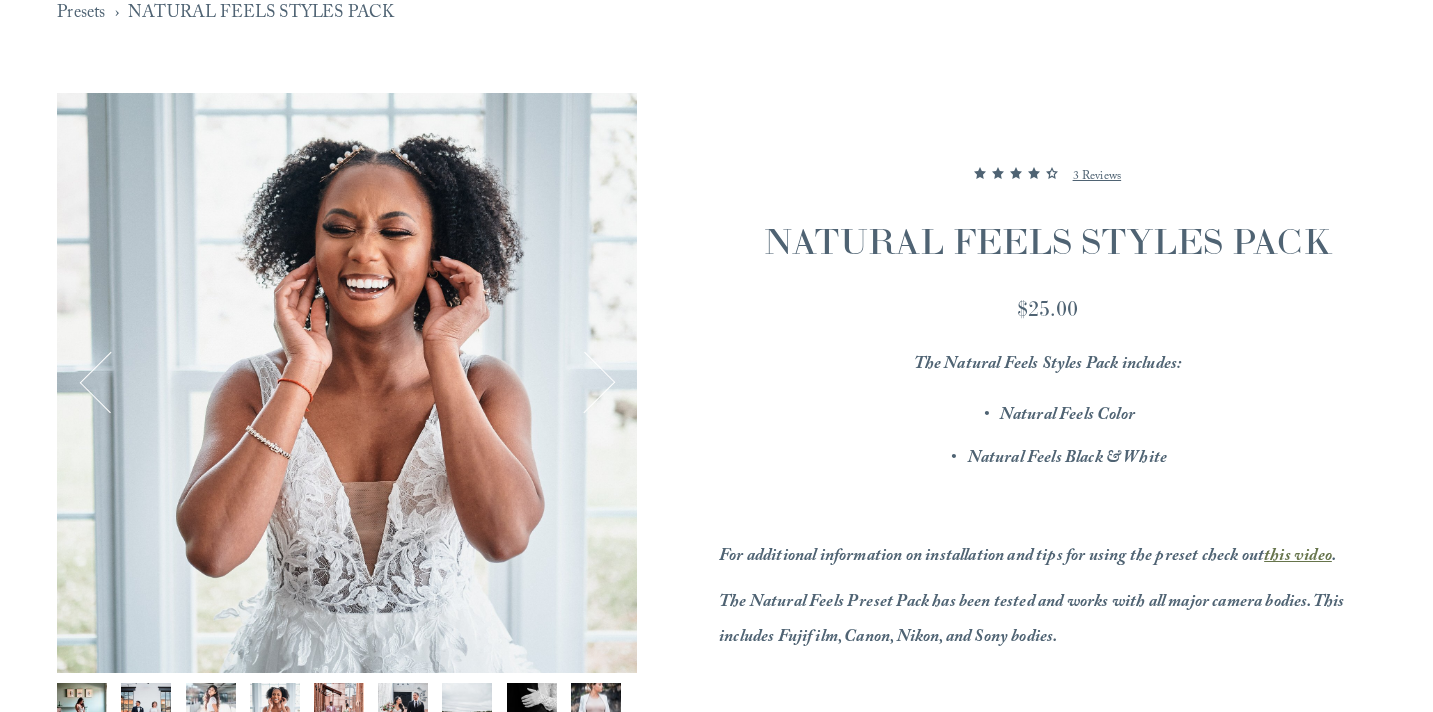 click at bounding box center [584, 382] 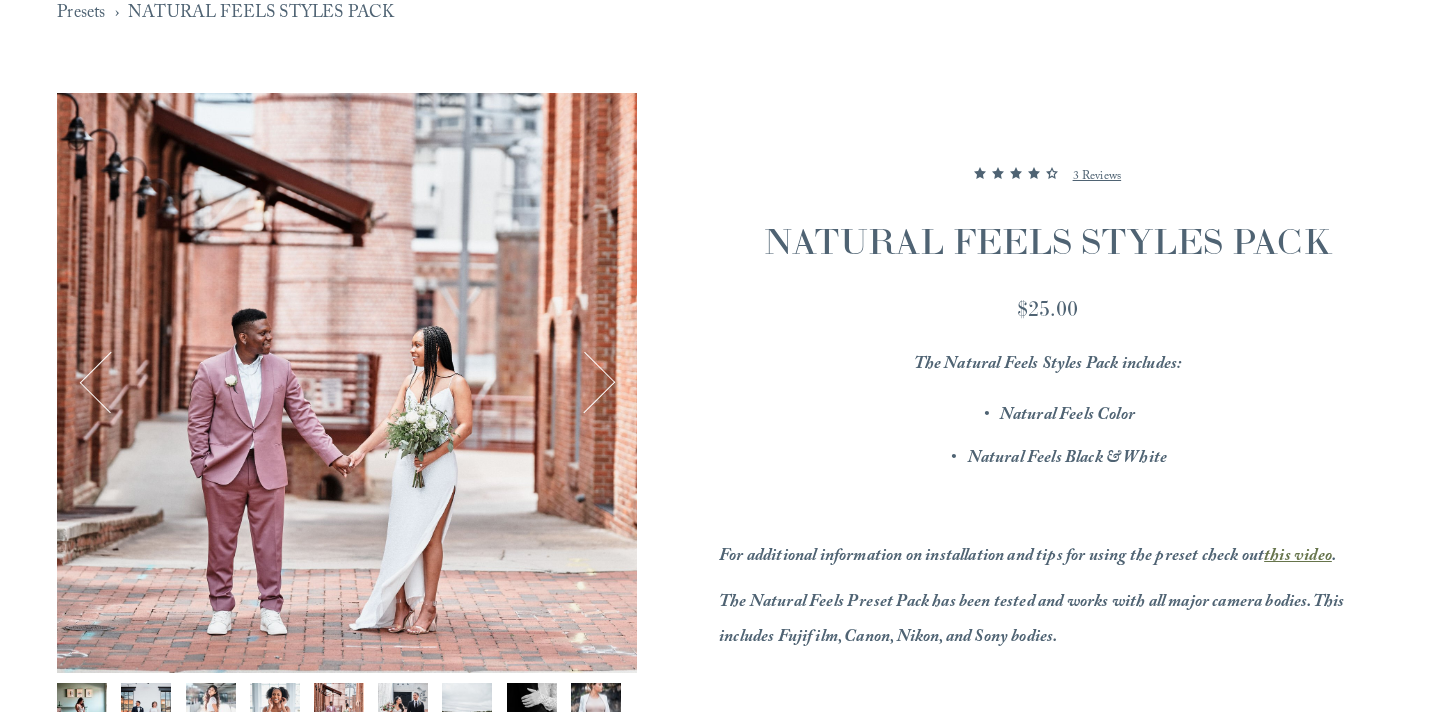 click on "Presets" at bounding box center [81, 14] 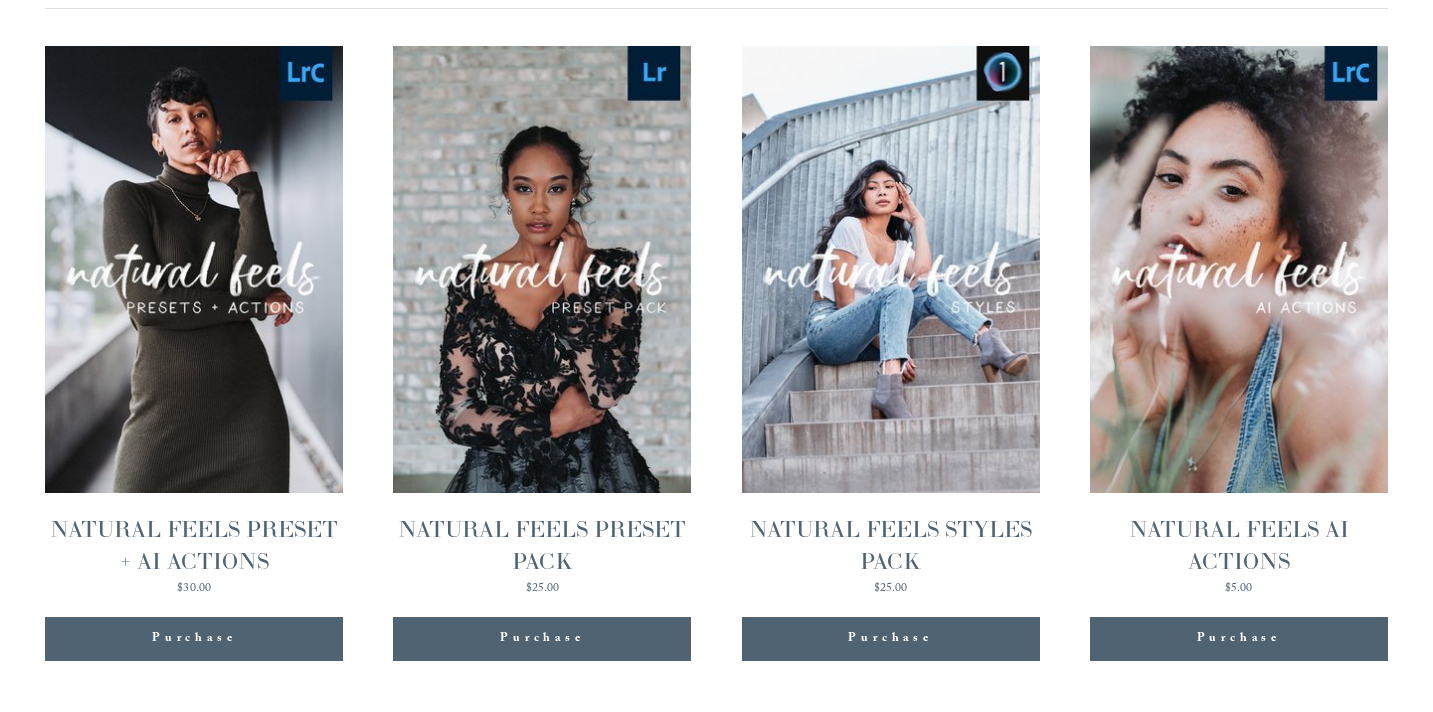 scroll, scrollTop: 2031, scrollLeft: 0, axis: vertical 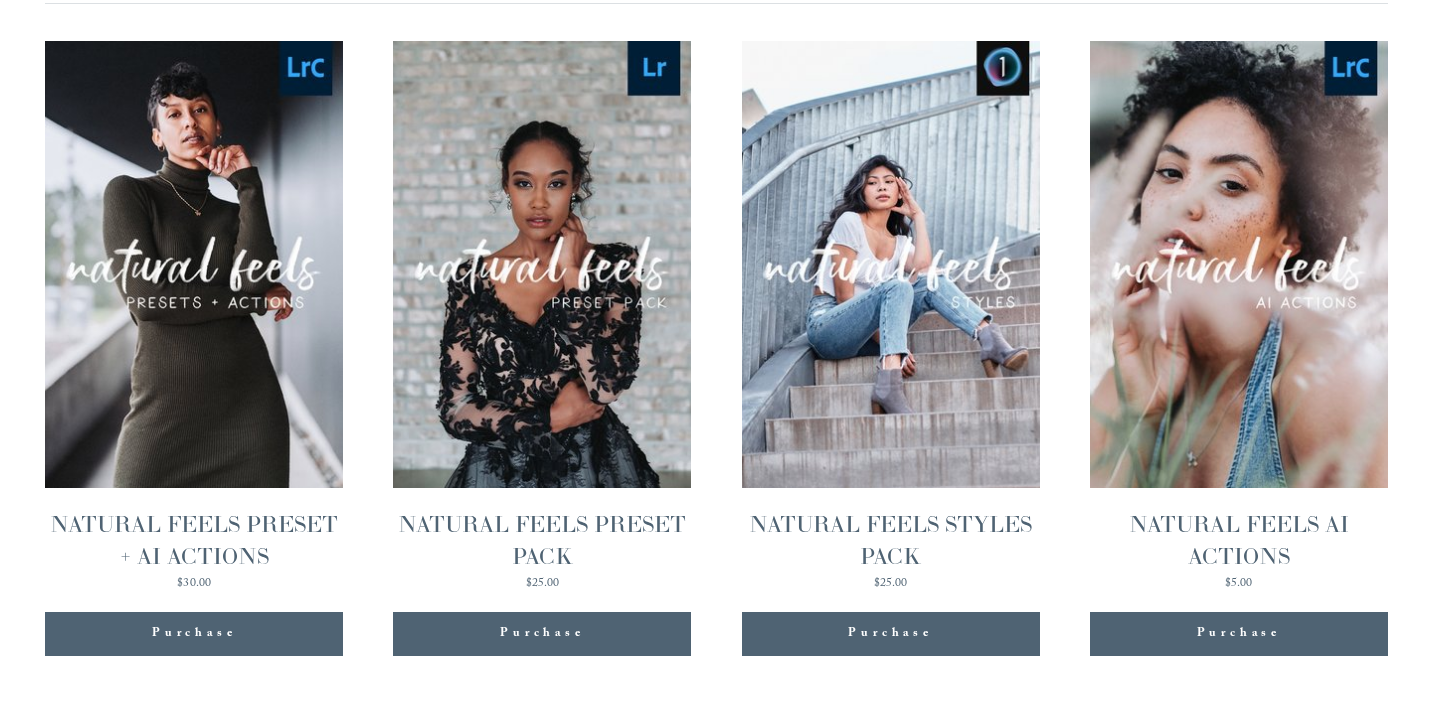 click on "Quick View
NATURAL FEELS PRESET PACK
$25.00" at bounding box center (542, 315) 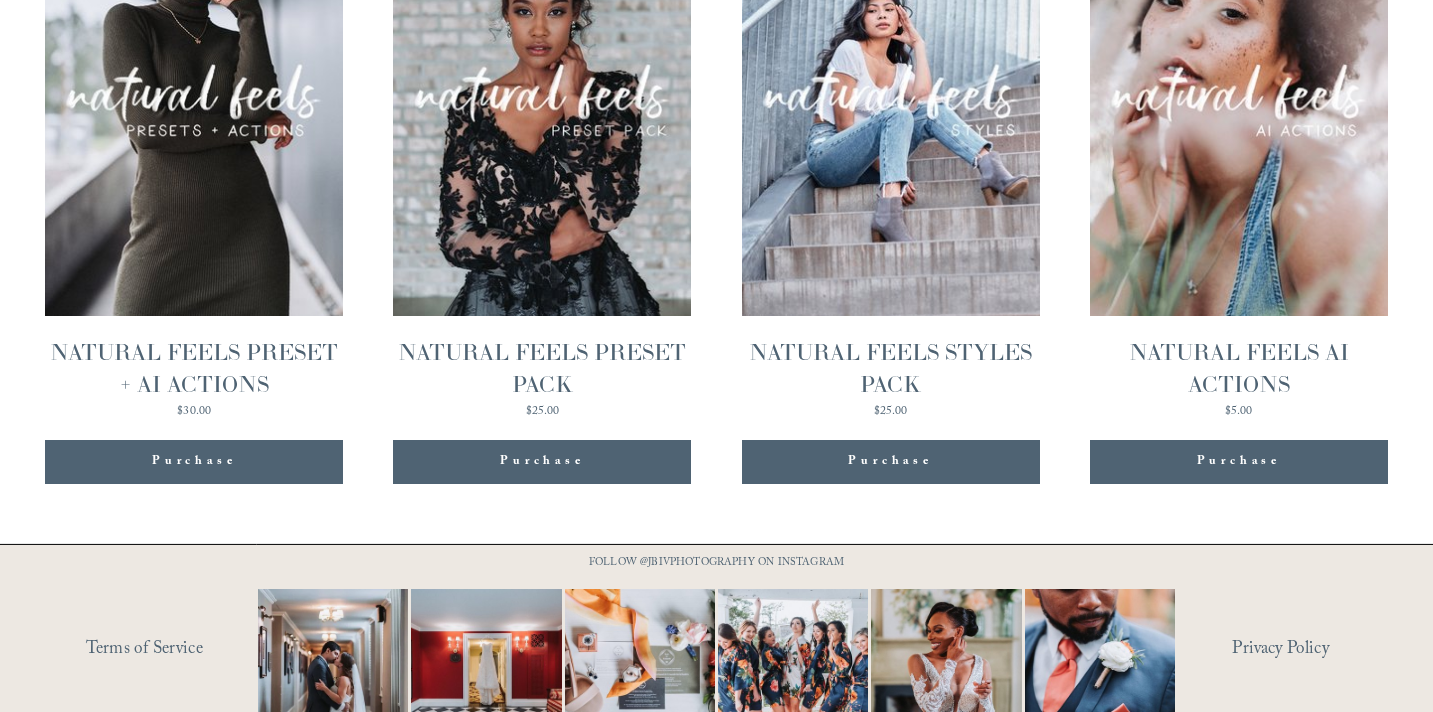 scroll, scrollTop: 2135, scrollLeft: 0, axis: vertical 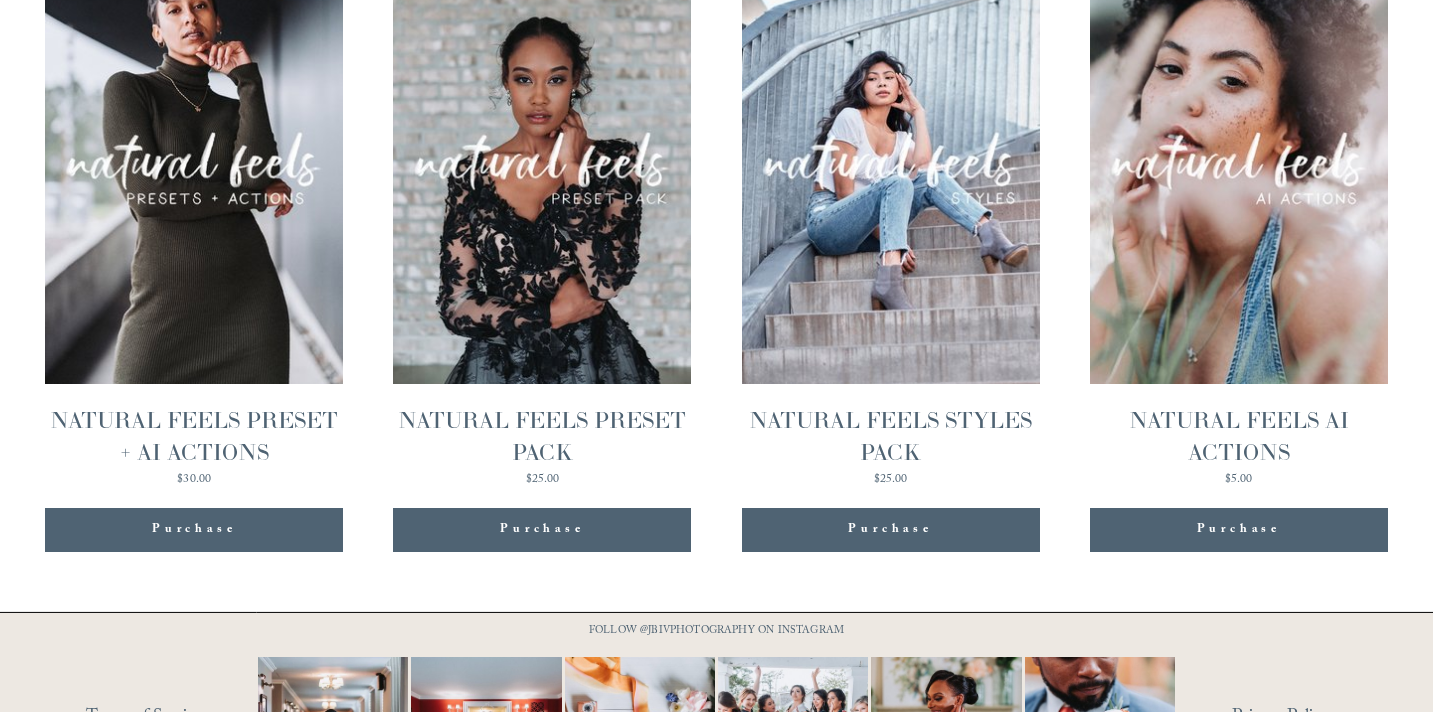 click on "Quick View
NATURAL FEELS PRESET + AI ACTIONS
$30.00" at bounding box center (194, 211) 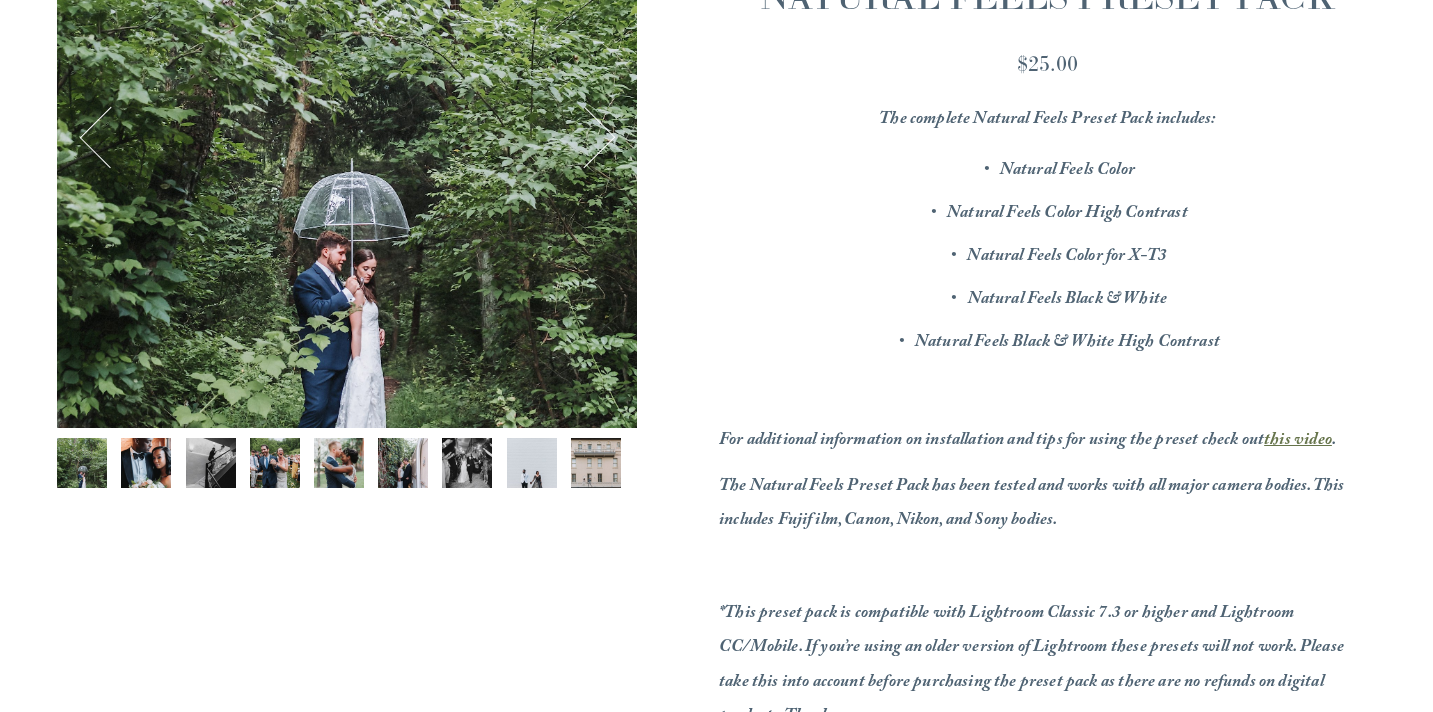 scroll, scrollTop: 443, scrollLeft: 0, axis: vertical 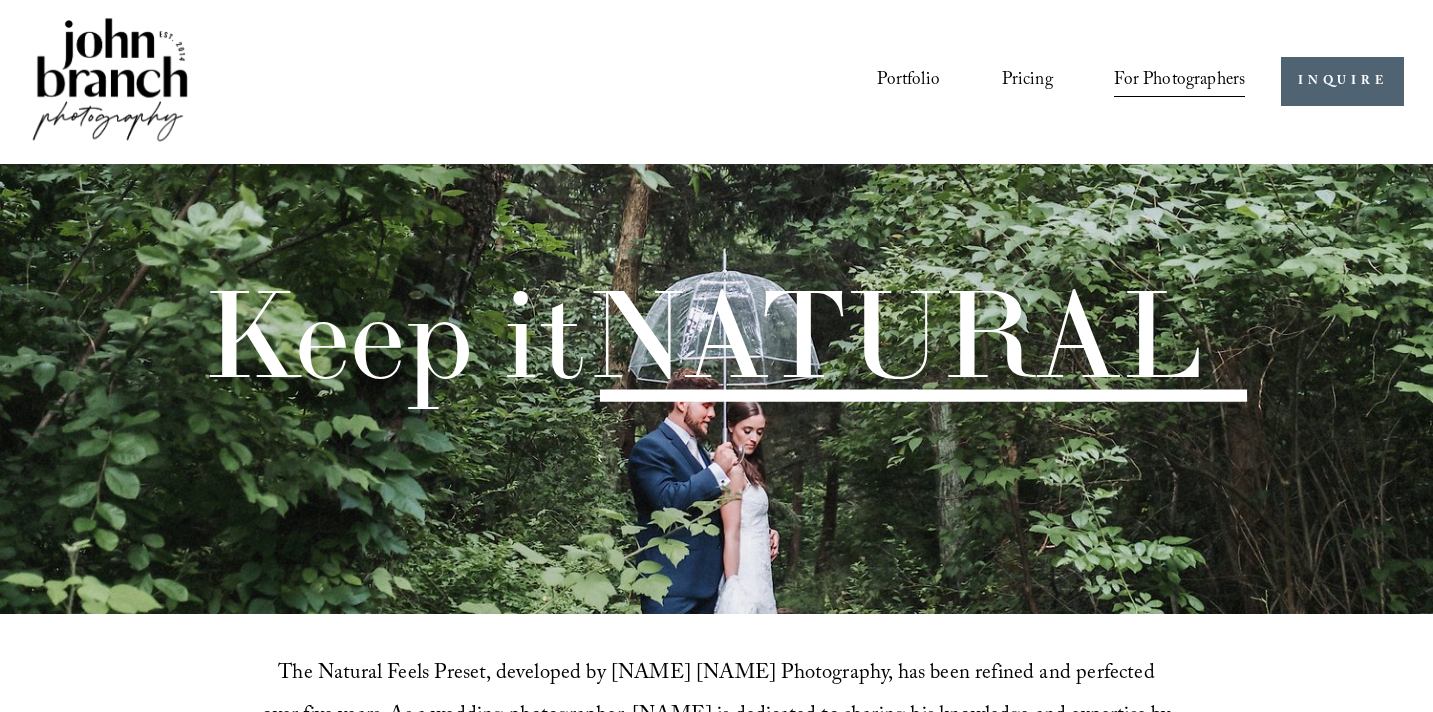 click on "Education" at bounding box center [0, 0] 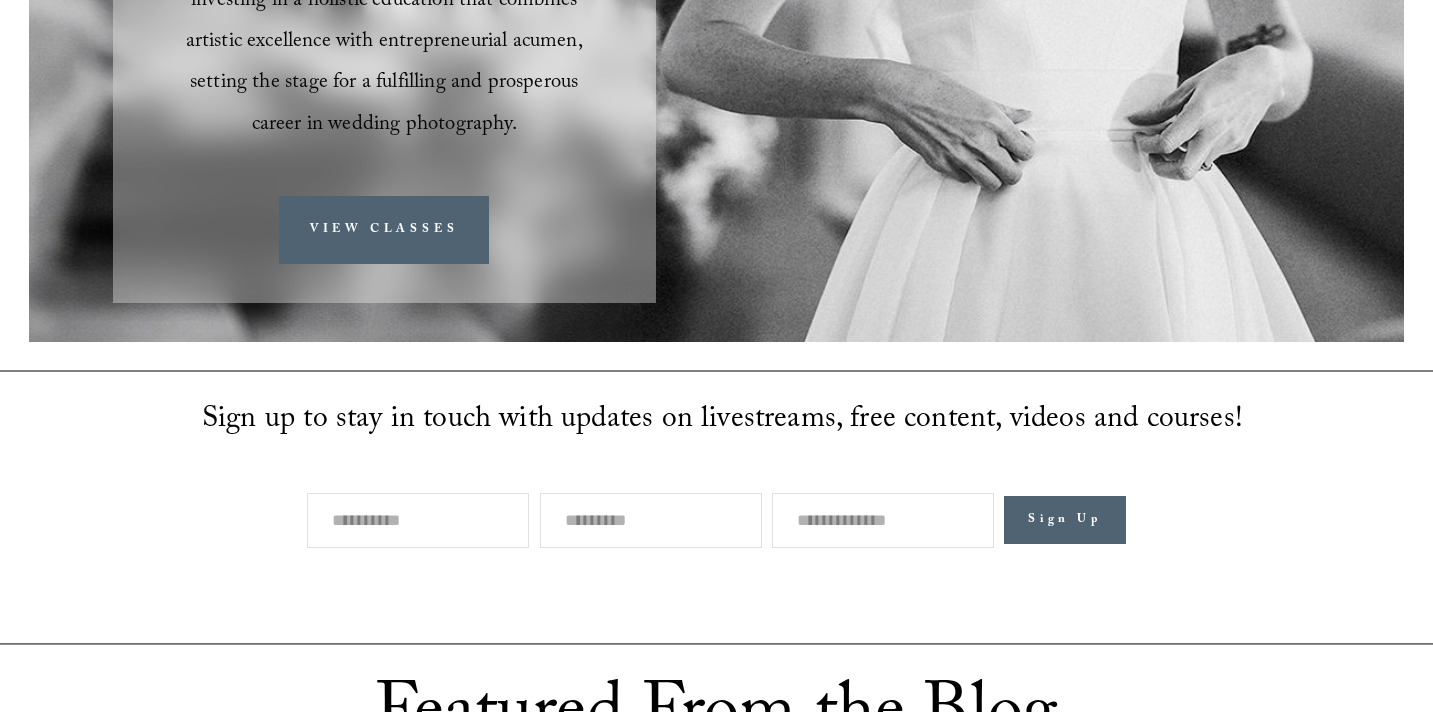 scroll, scrollTop: 755, scrollLeft: 0, axis: vertical 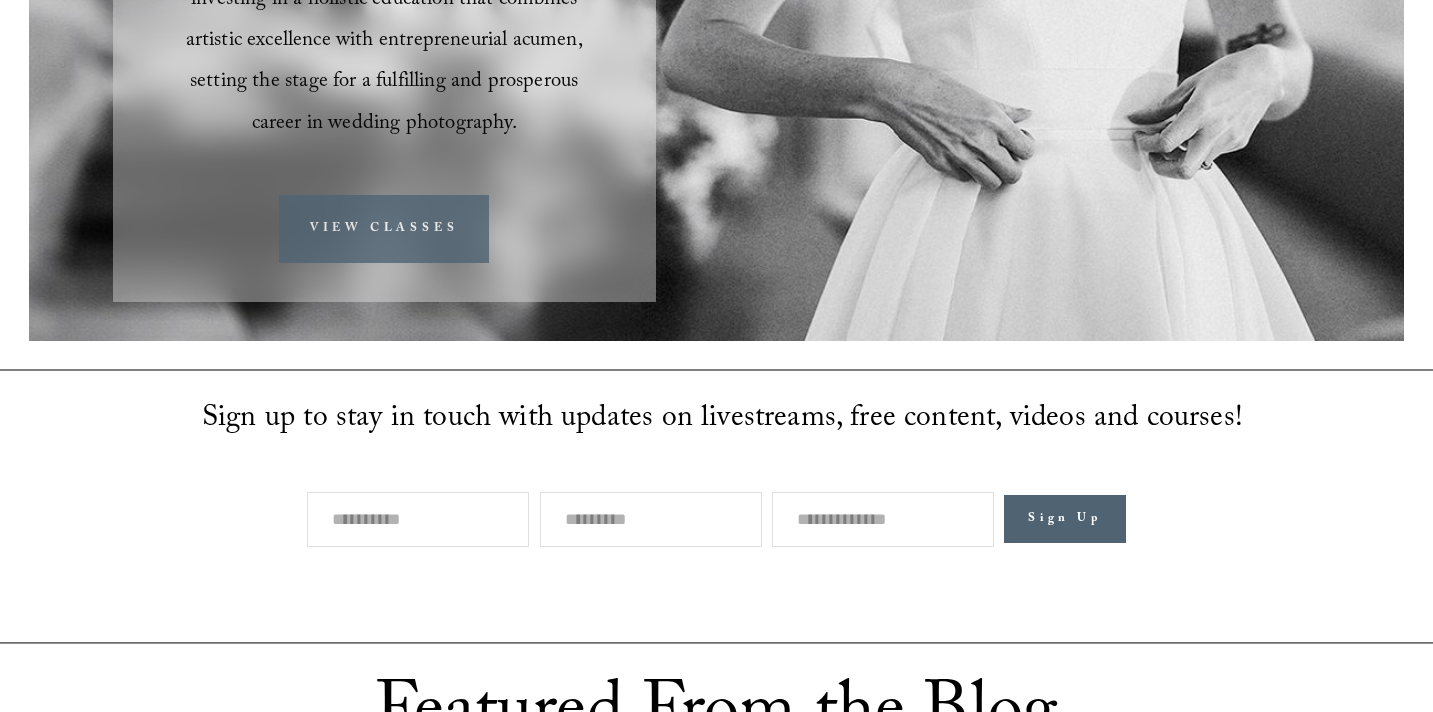 click on "VIEW CLASSES" at bounding box center [384, 229] 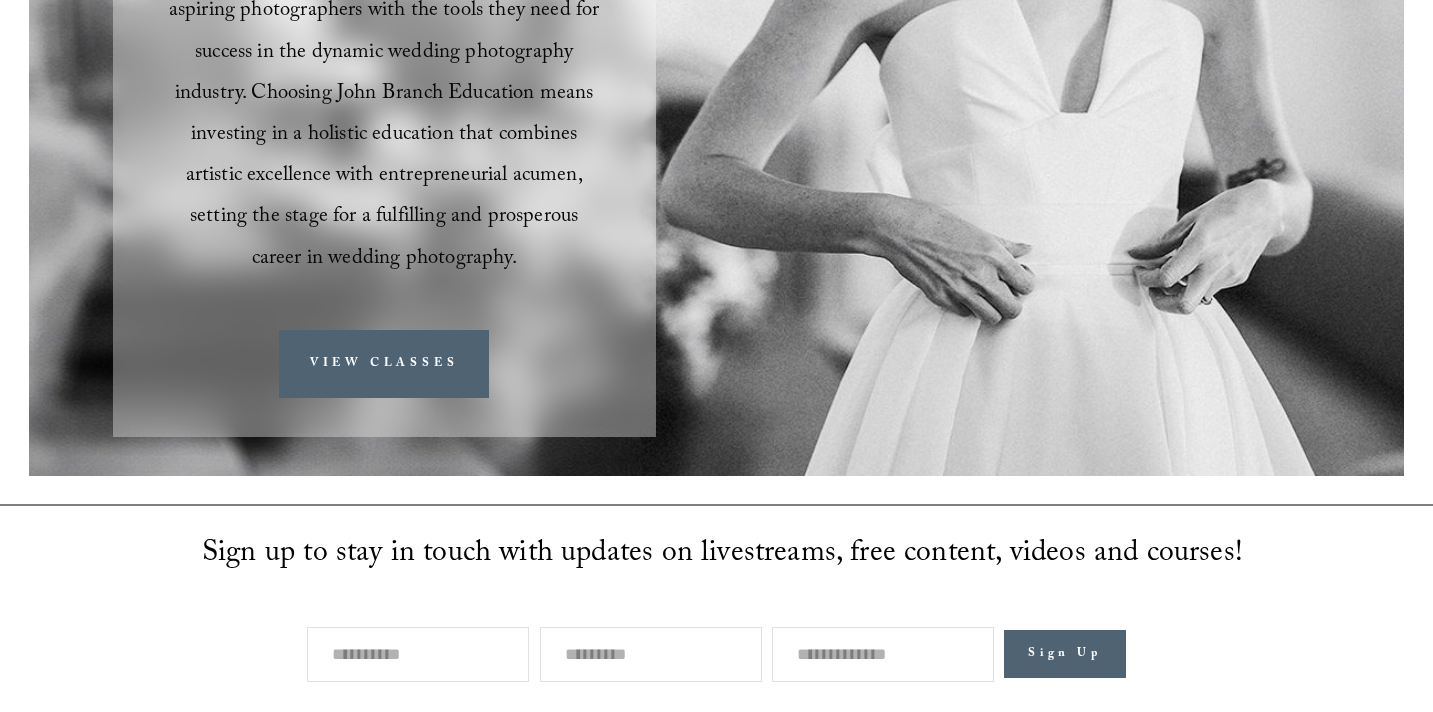 scroll, scrollTop: 0, scrollLeft: 0, axis: both 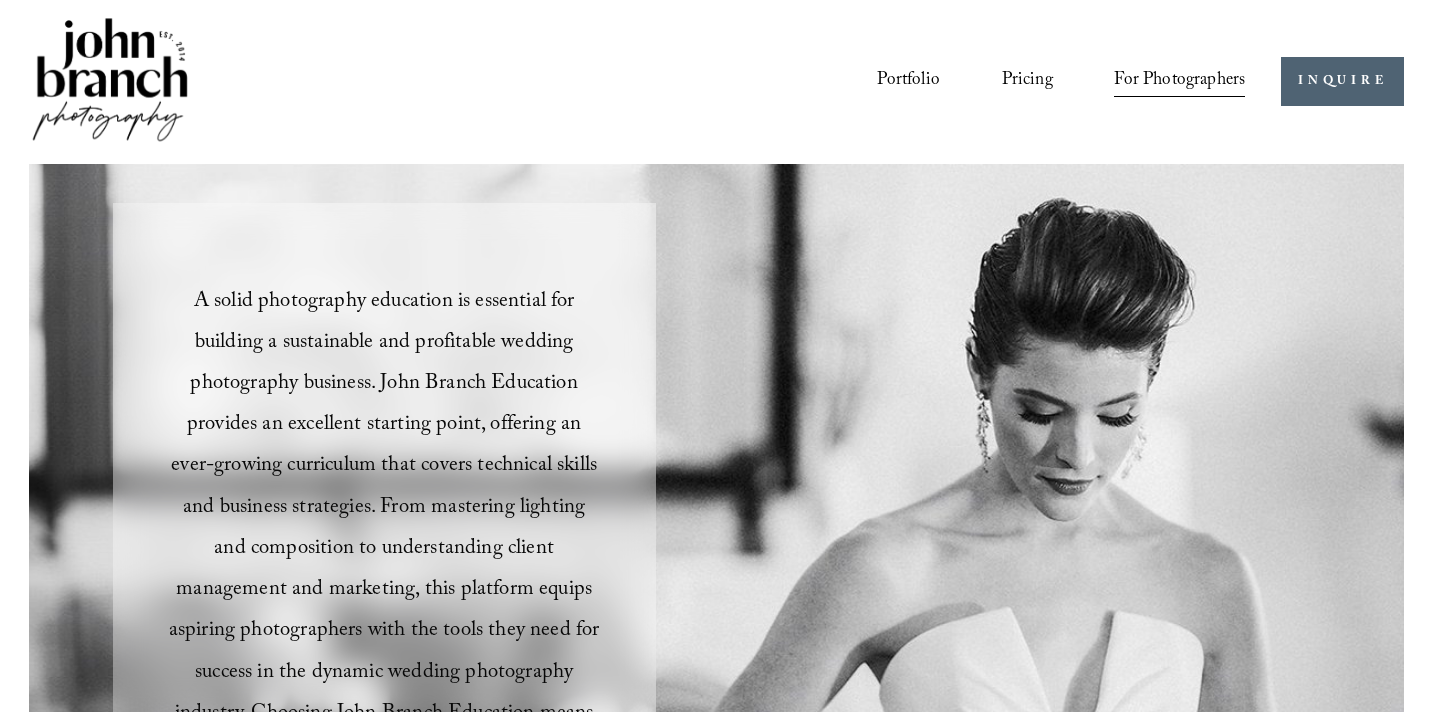 click on "Courses" at bounding box center (0, 0) 